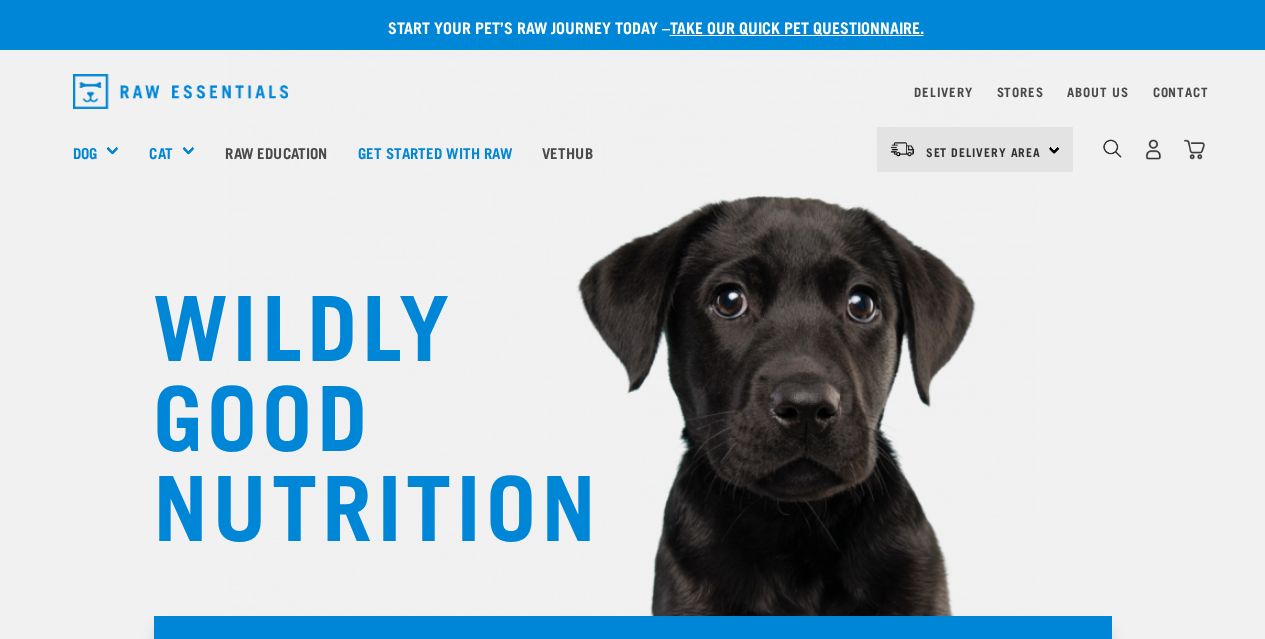 scroll, scrollTop: 0, scrollLeft: 0, axis: both 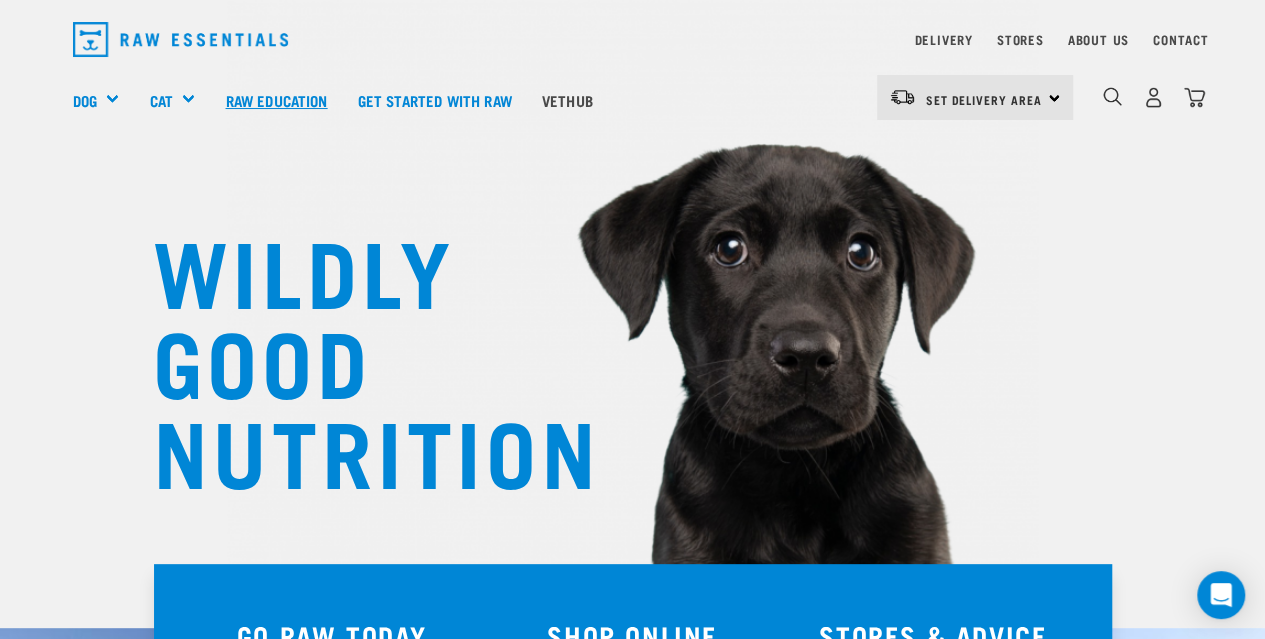 click on "Raw Education" at bounding box center (276, 100) 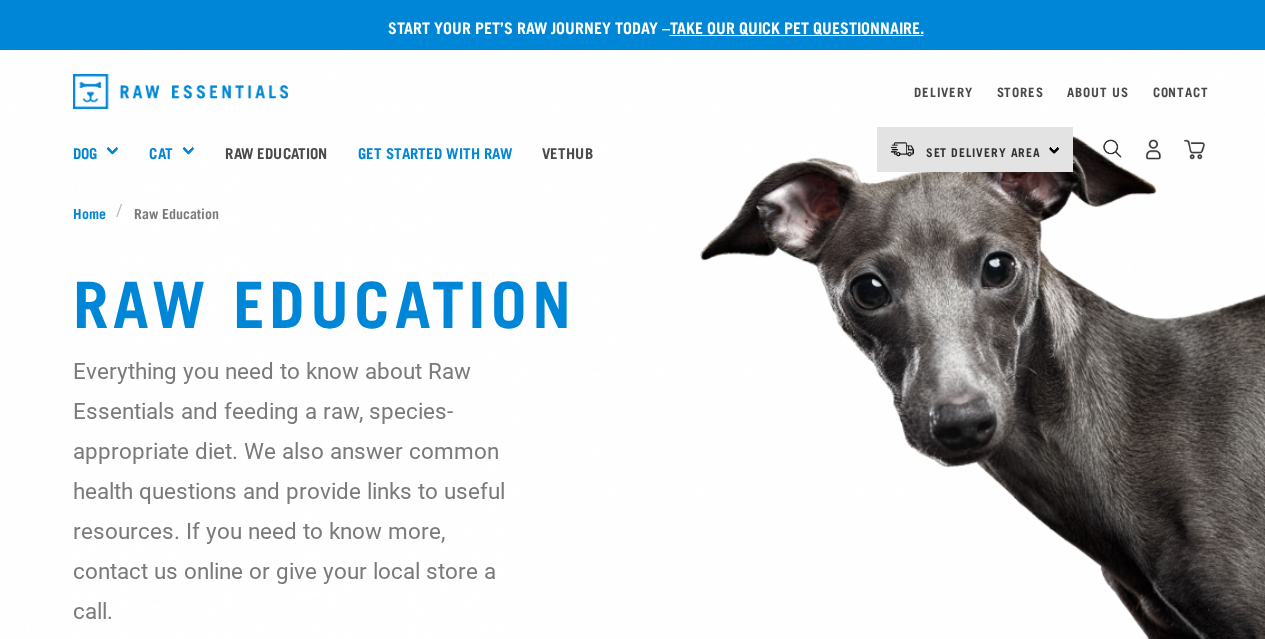 scroll, scrollTop: 0, scrollLeft: 0, axis: both 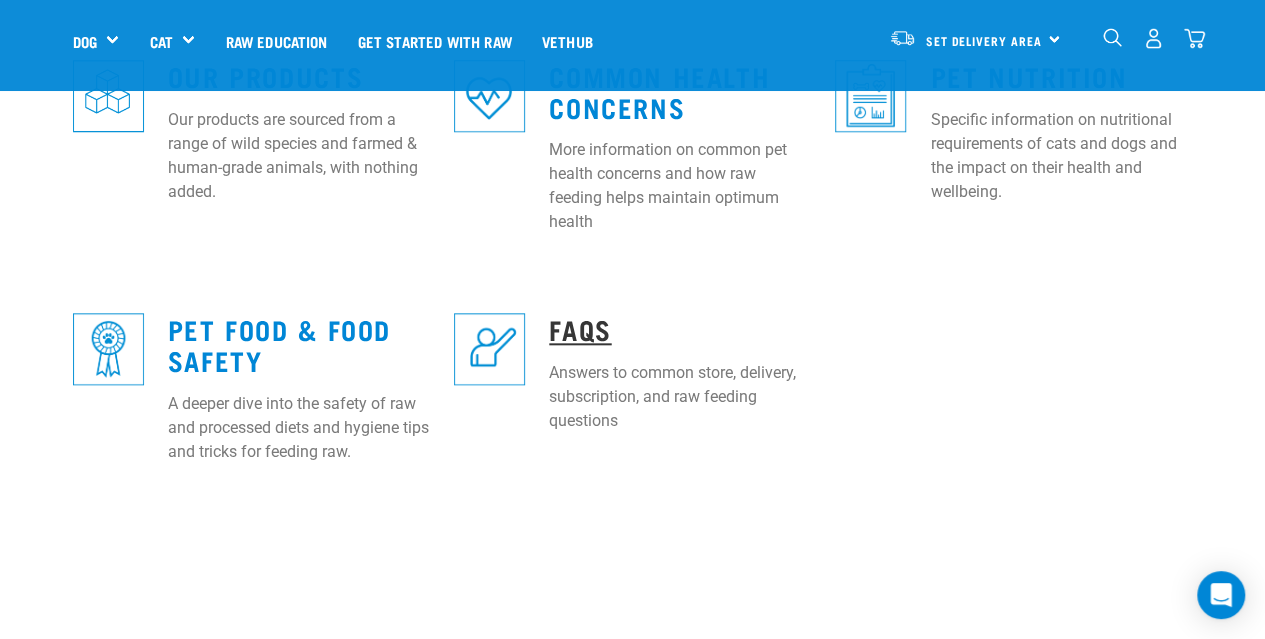 click on "FAQs" at bounding box center (580, 328) 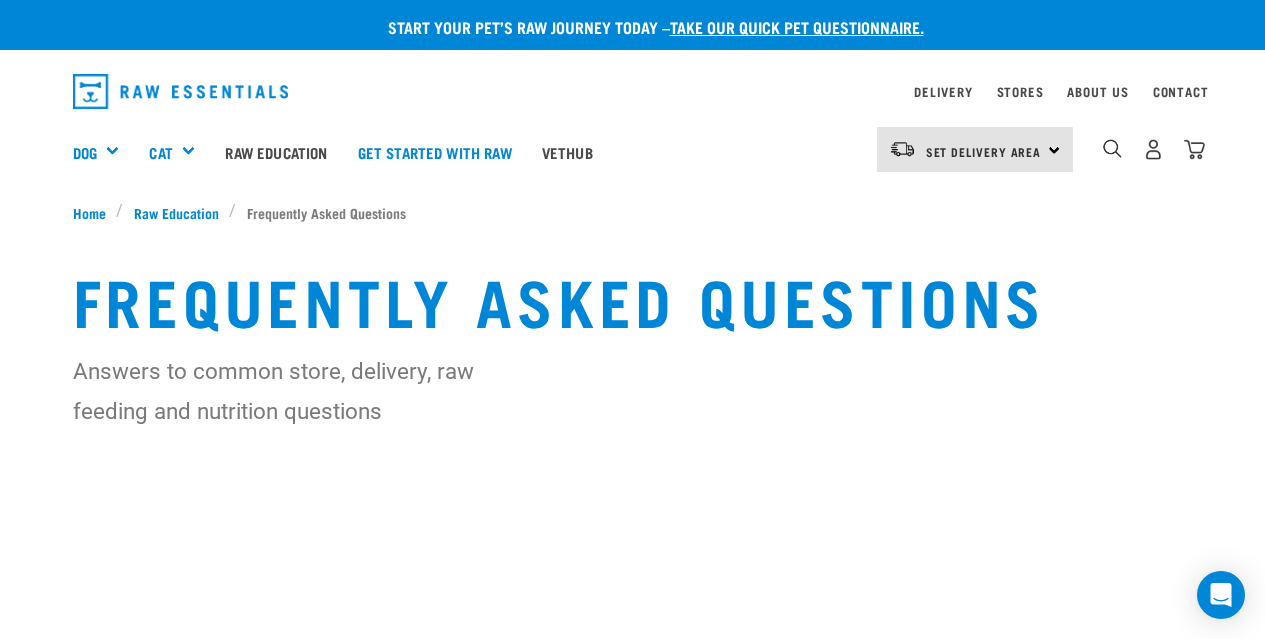 scroll, scrollTop: 0, scrollLeft: 0, axis: both 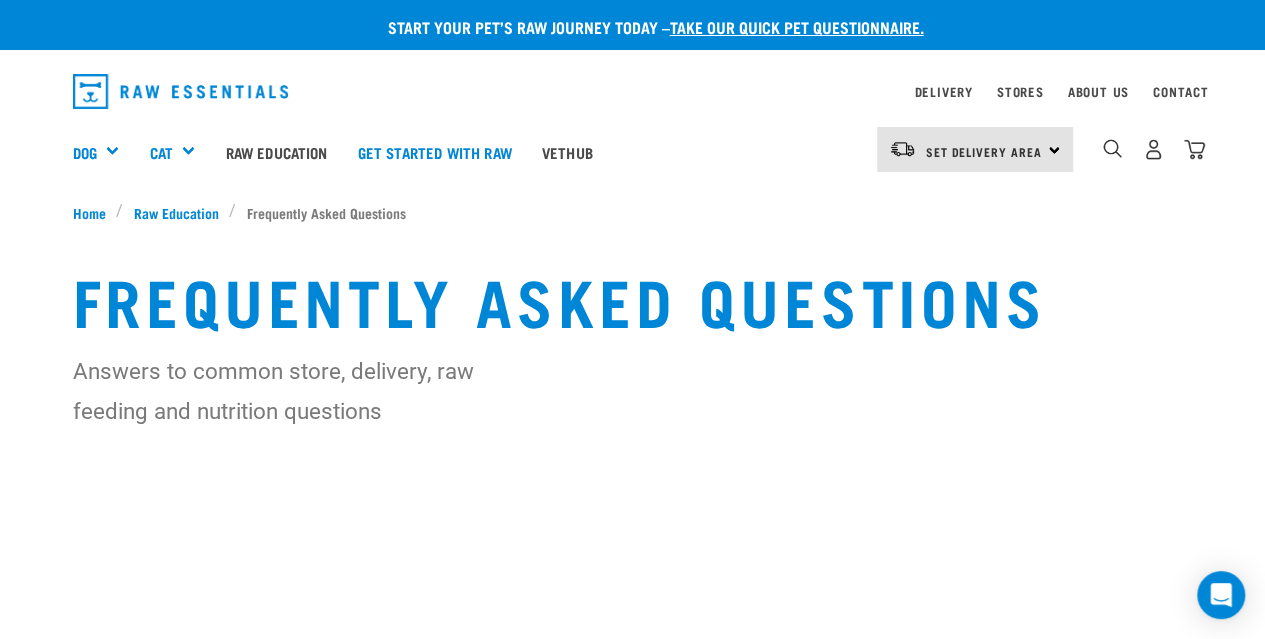 click on "Frequently Asked Questions" at bounding box center [633, 299] 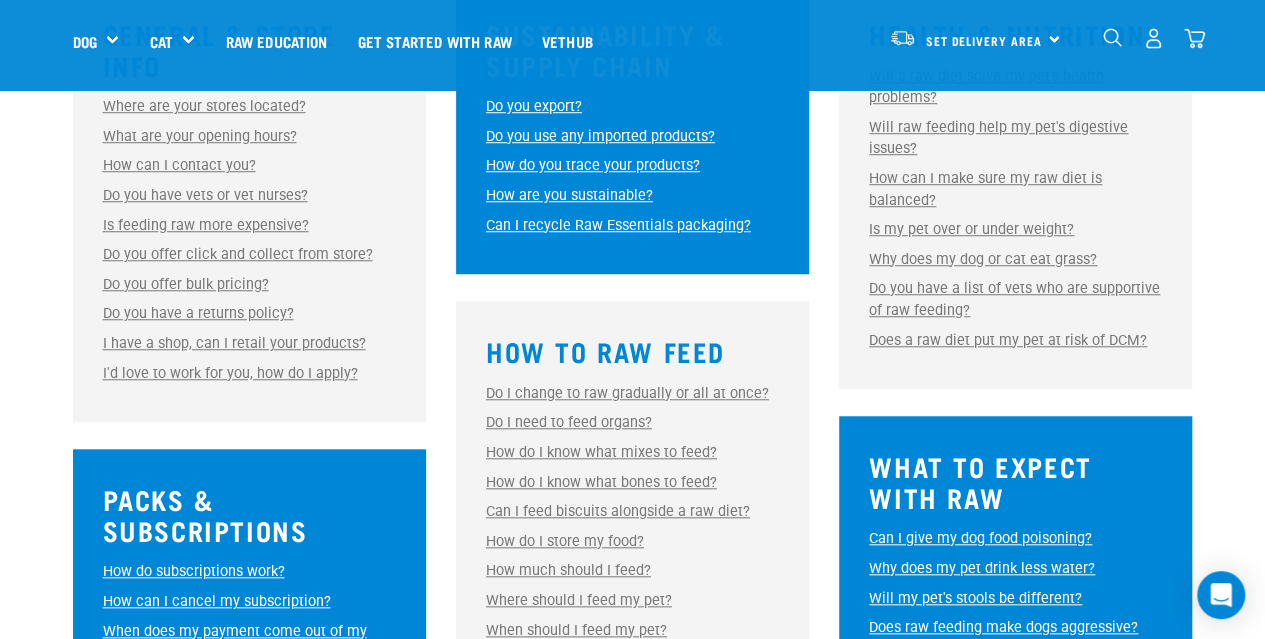 scroll, scrollTop: 690, scrollLeft: 0, axis: vertical 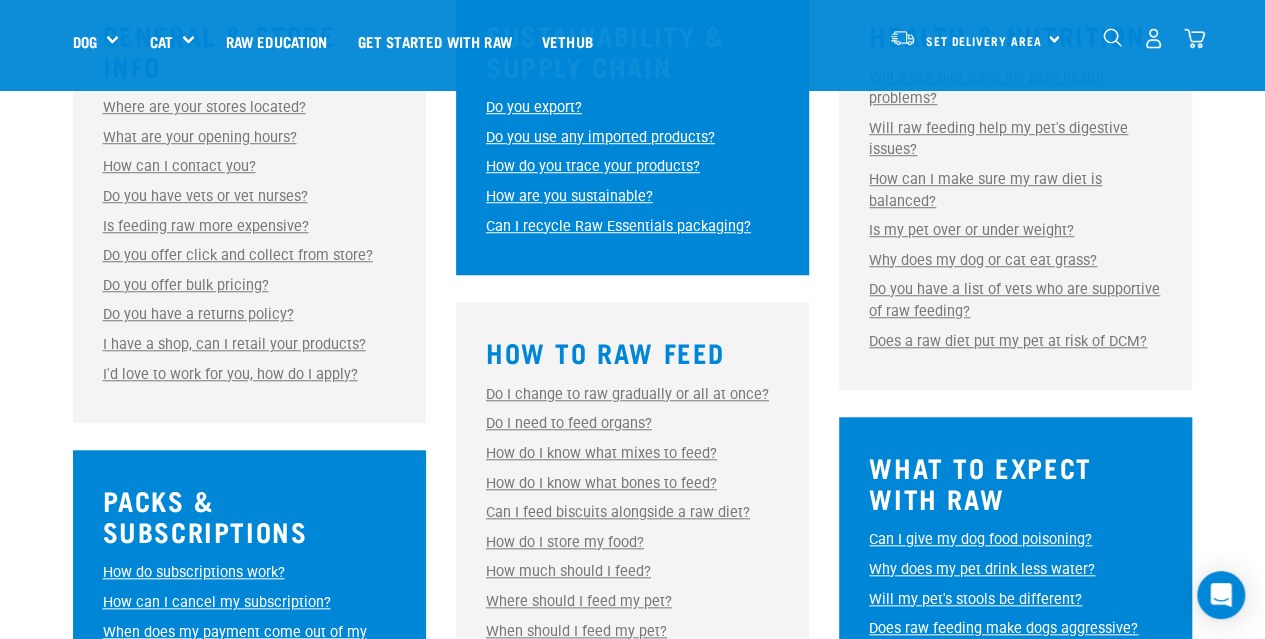 click on "Why does my dog or cat eat grass?" at bounding box center (983, 260) 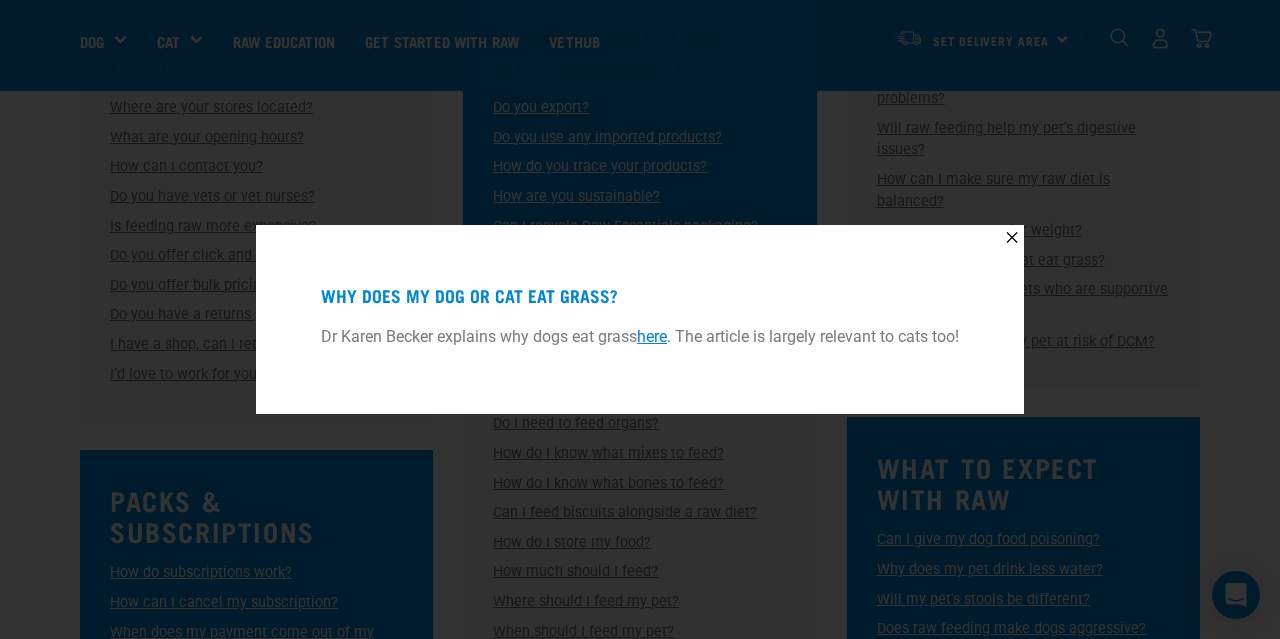click on "✕
Why does my dog or cat eat grass?
Dr Karen Becker explains why dogs eat grass  here . The article is largely relevant to cats too!" at bounding box center [640, 319] 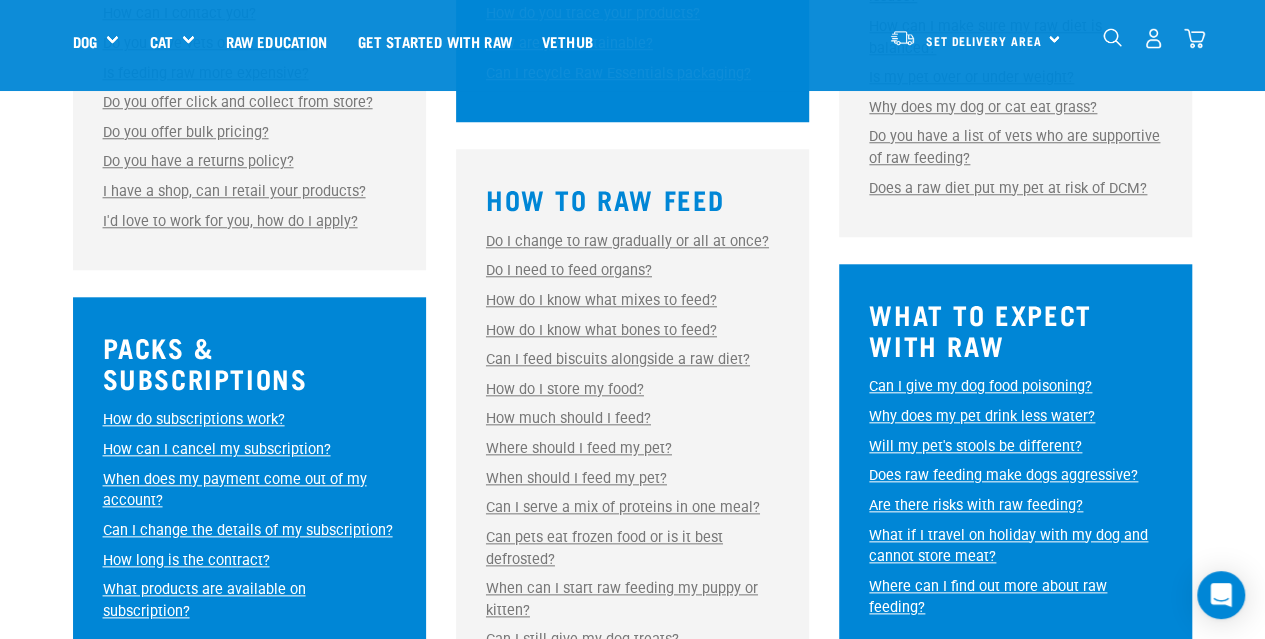 scroll, scrollTop: 813, scrollLeft: 0, axis: vertical 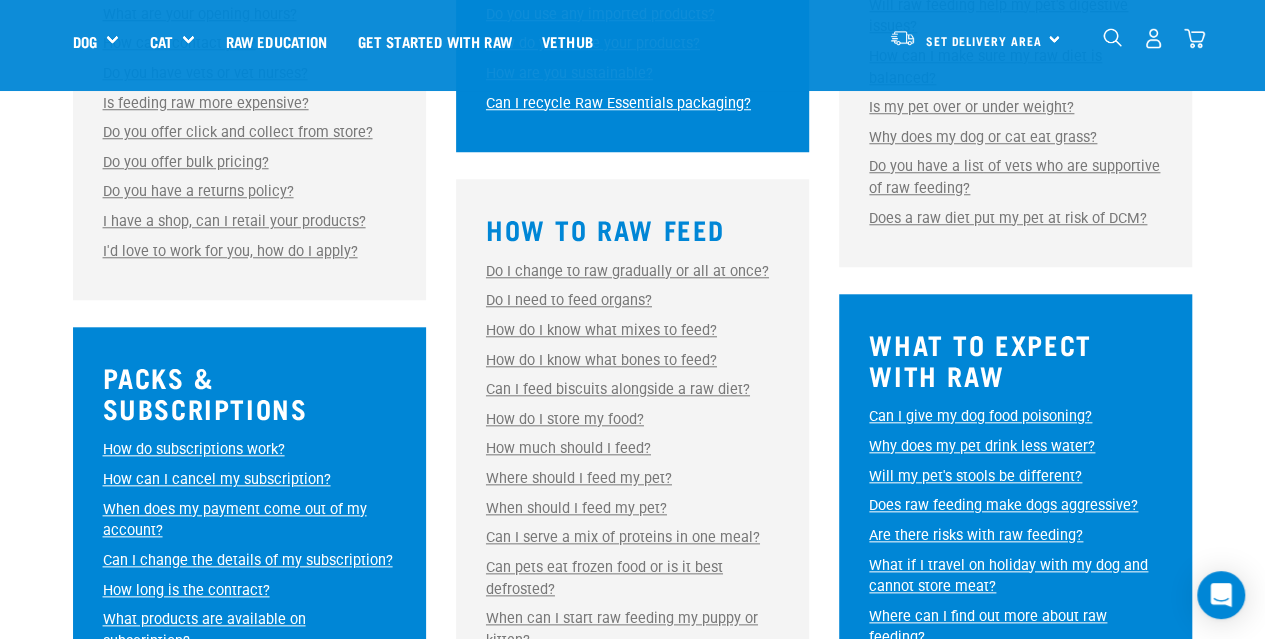 click on "Do I change to raw gradually or all at once?" at bounding box center (627, 271) 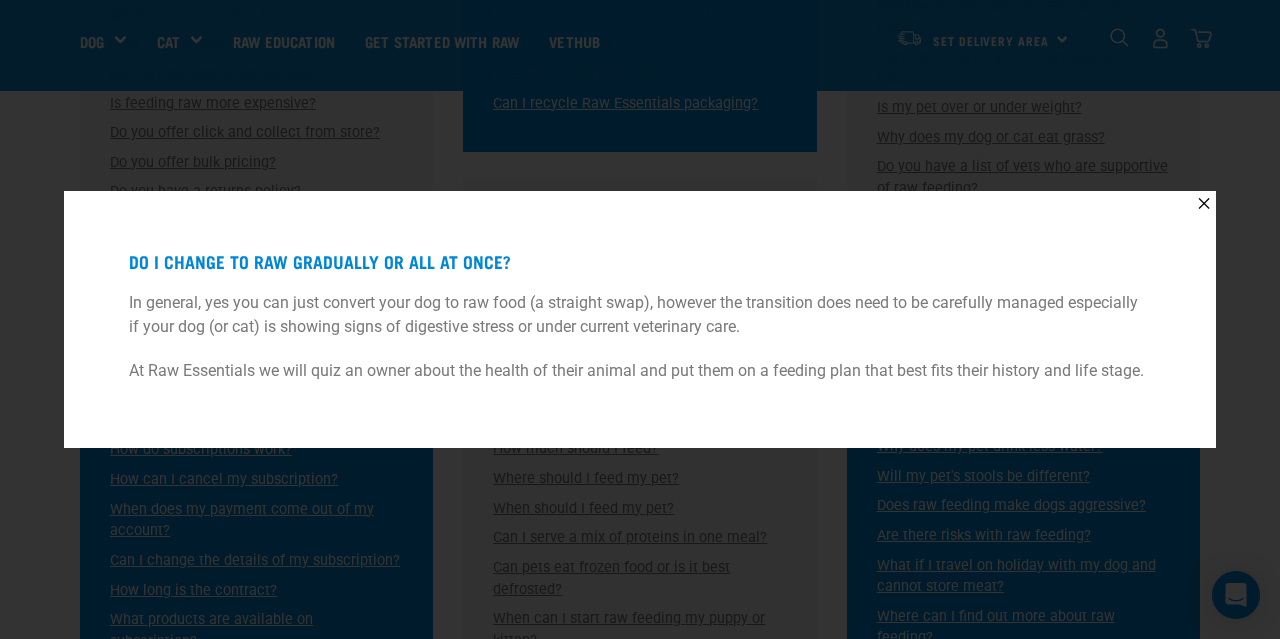 click on "✕
Do I change to raw gradually or all at once?
In general, yes you can just convert your dog to raw food (a straight swap), however the transition does need to be carefully managed especially if your dog (or cat) is showing signs of digestive stress or under current veterinary care.  At Raw Essentials we will quiz an owner about the health of their animal and put them on a feeding plan that best fits their history and life stage." at bounding box center [640, 319] 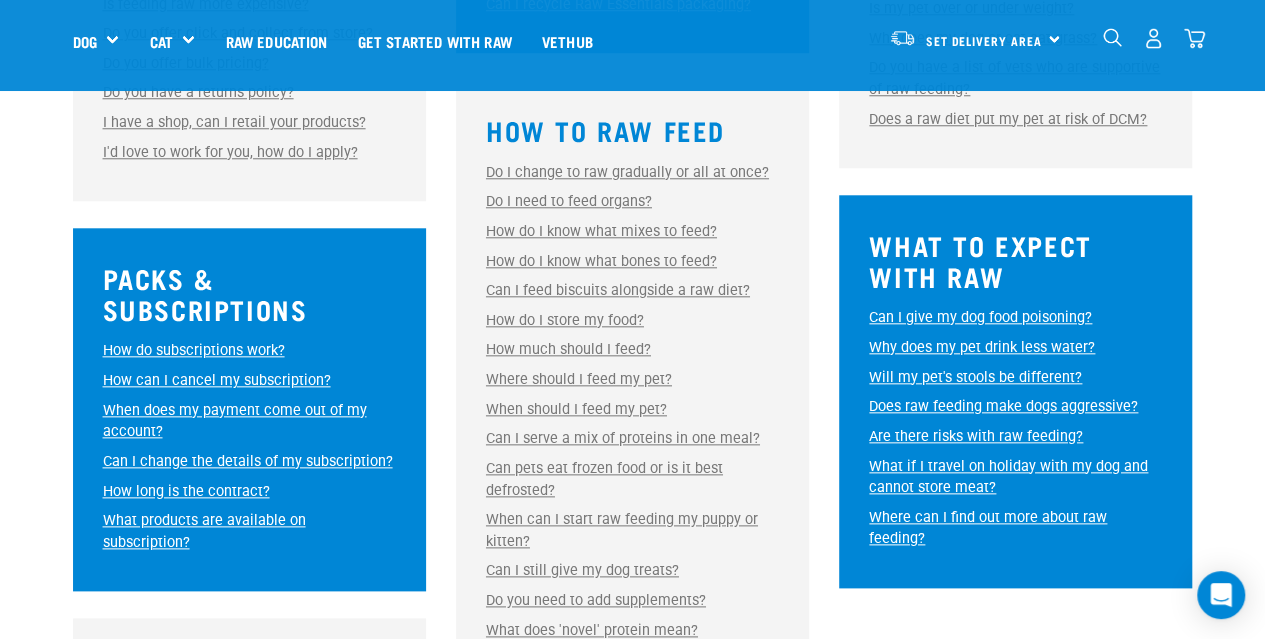 scroll, scrollTop: 915, scrollLeft: 0, axis: vertical 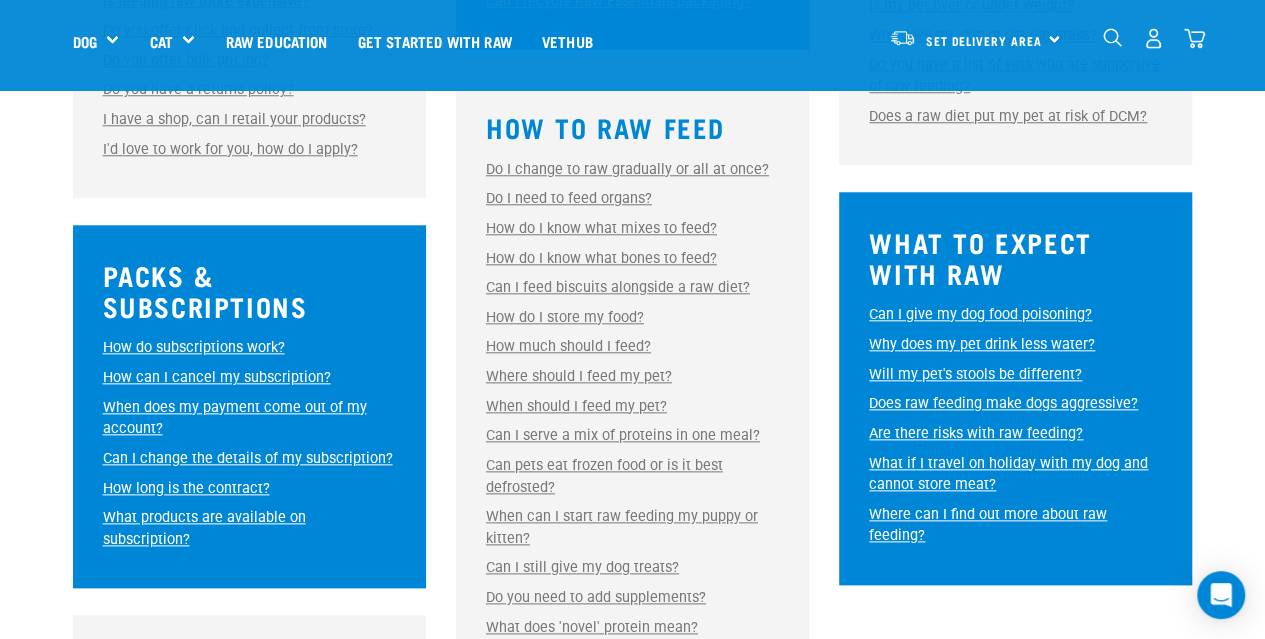 click on "Does a raw diet put my pet at risk of DCM?" at bounding box center (1008, 116) 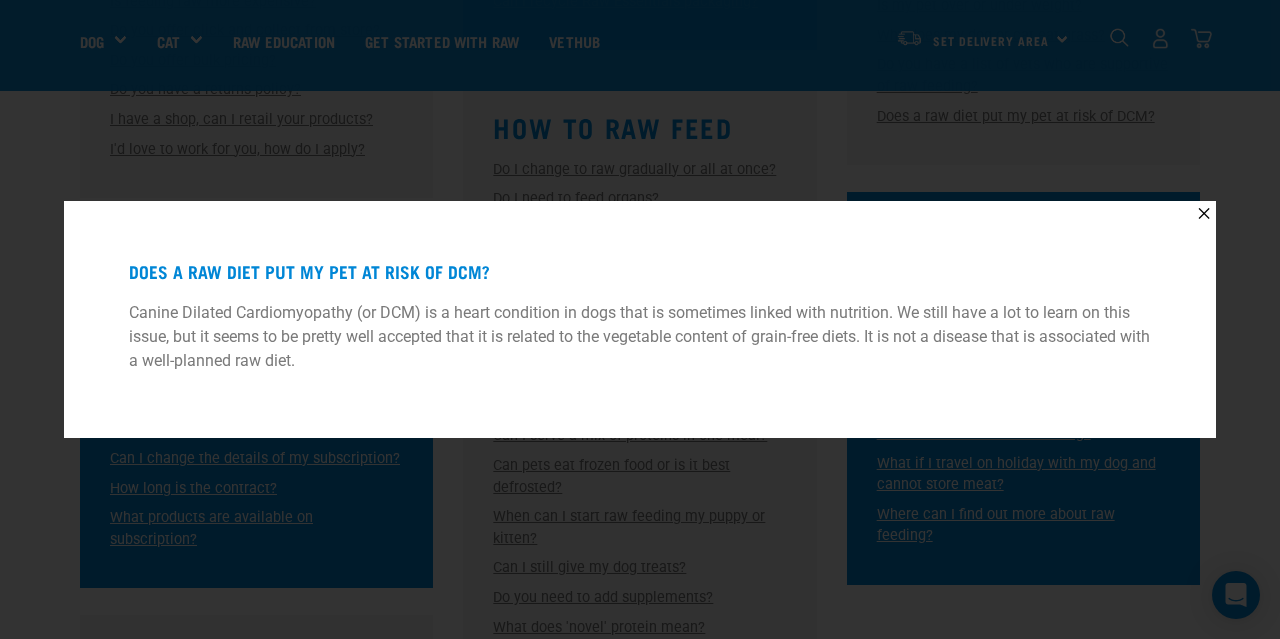 click on "✕
Does a raw diet put my pet at risk of DCM?
Canine Dilated Cardiomyopathy (or DCM) is a heart condition in dogs that is sometimes linked with nutrition. We still have a lot to learn on this issue, but it seems to be pretty well accepted that it is related to the vegetable content of grain-free diets. It is not a disease that is associated with a well-planned raw diet." at bounding box center [640, 319] 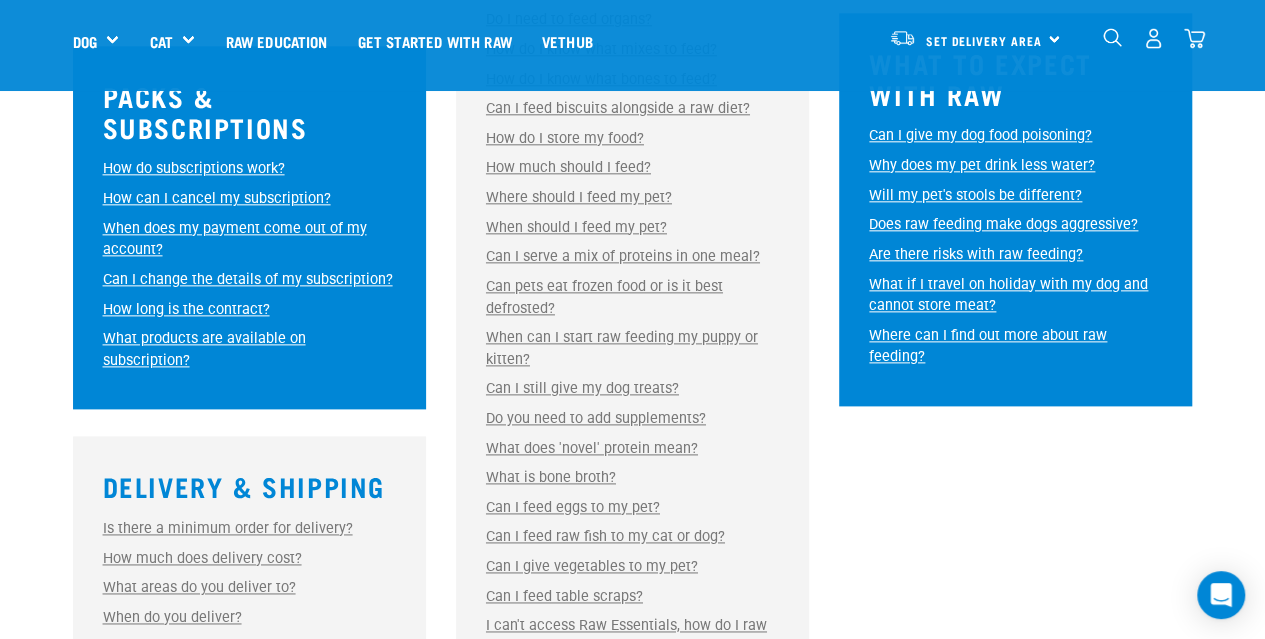 scroll, scrollTop: 1096, scrollLeft: 0, axis: vertical 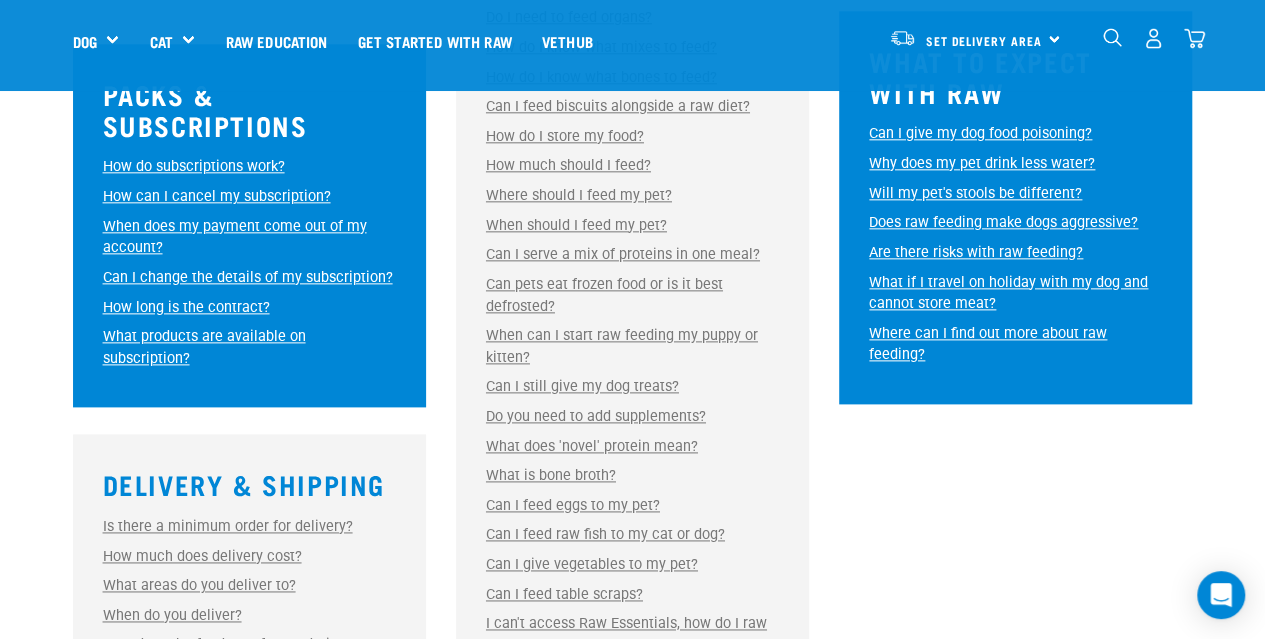click on "Can pets eat frozen food or is it best defrosted?" at bounding box center [604, 295] 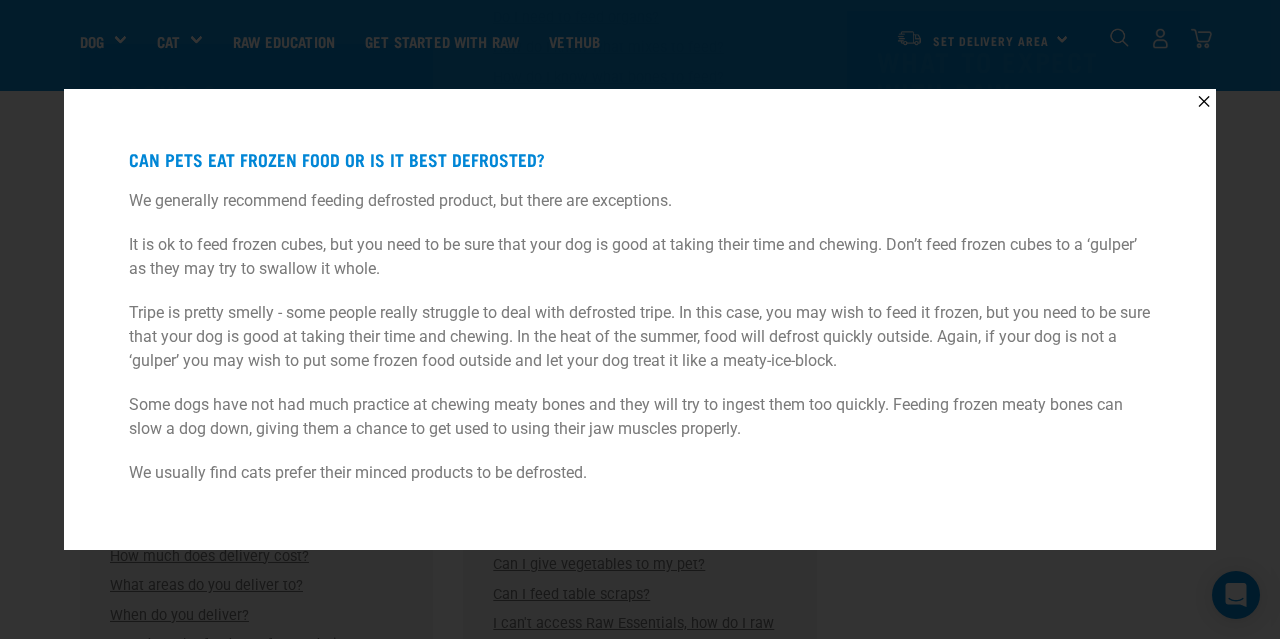 click on "✕
Can pets eat frozen food or is it best defrosted?
We generally recommend feeding defrosted product, but there are exceptions.  It is ok to feed frozen cubes, but you need to be sure that your dog is good at taking their time and chewing. Don’t feed frozen cubes to a ‘gulper’ as they may try to swallow it whole.  Tripe is pretty smelly - some people really struggle to deal with defrosted tripe. In this case, you may wish to feed it frozen, but you need to be sure that your dog is good at taking their time and chewing. In the heat of the summer, food will defrost quickly outside. Again, if your dog is not a ‘gulper’ you may wish to put some frozen food outside and let your dog treat it like a meaty-ice-block. Some dogs have not had much practice at chewing meaty bones and they will try to ingest them too quickly. Feeding frozen meaty bones can slow a dog down, giving them a chance to get used to using their jaw muscles properly." at bounding box center [640, 319] 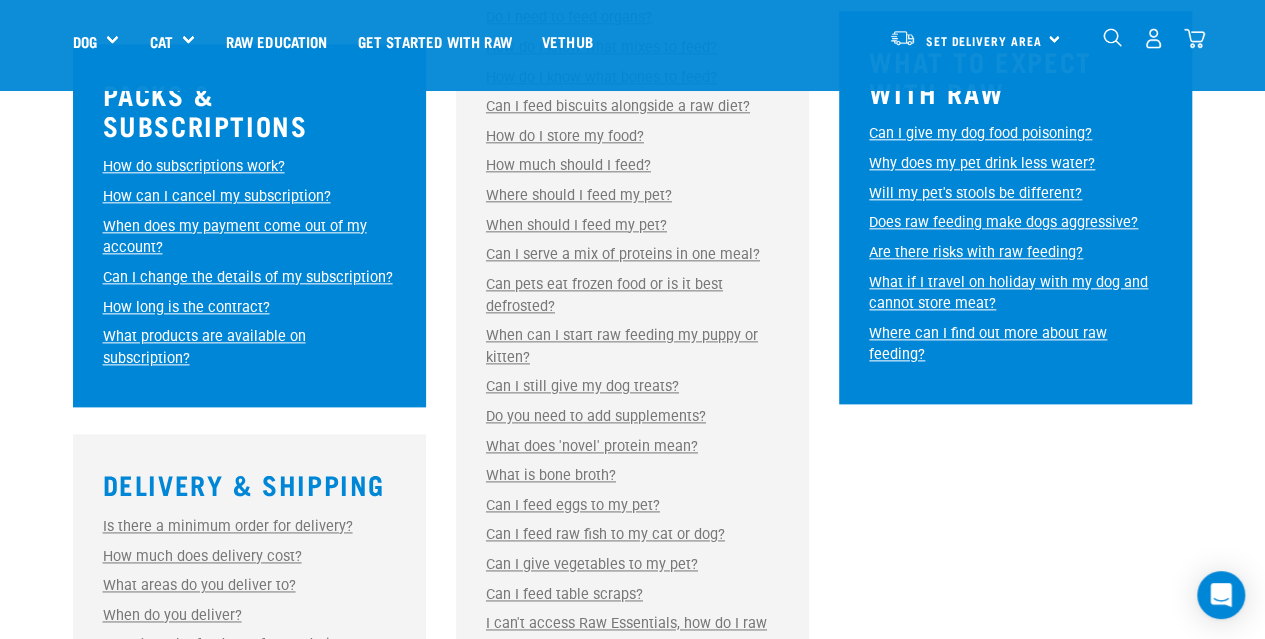 click on "What is bone broth?" at bounding box center [551, 475] 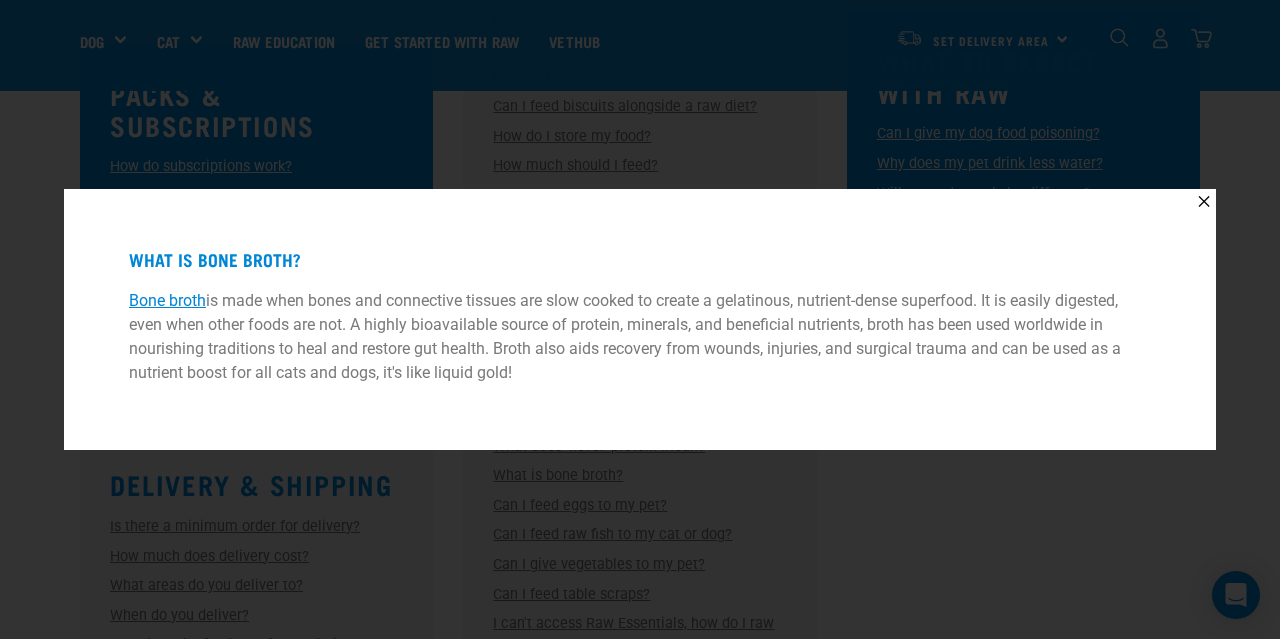 click on "✕
What is bone broth?
Bone broth  is made when bones and connective tissues are slow cooked to create a gelatinous, nutrient-dense superfood. It is easily digested, even when other foods are not. A highly bioavailable source of protein, minerals, and beneficial nutrients, broth has been used worldwide in nourishing traditions to heal and restore gut health. Broth also aids recovery from wounds, injuries, and surgical trauma and can be used as a nutrient boost for all cats and dogs, it's like liquid gold!" at bounding box center [640, 319] 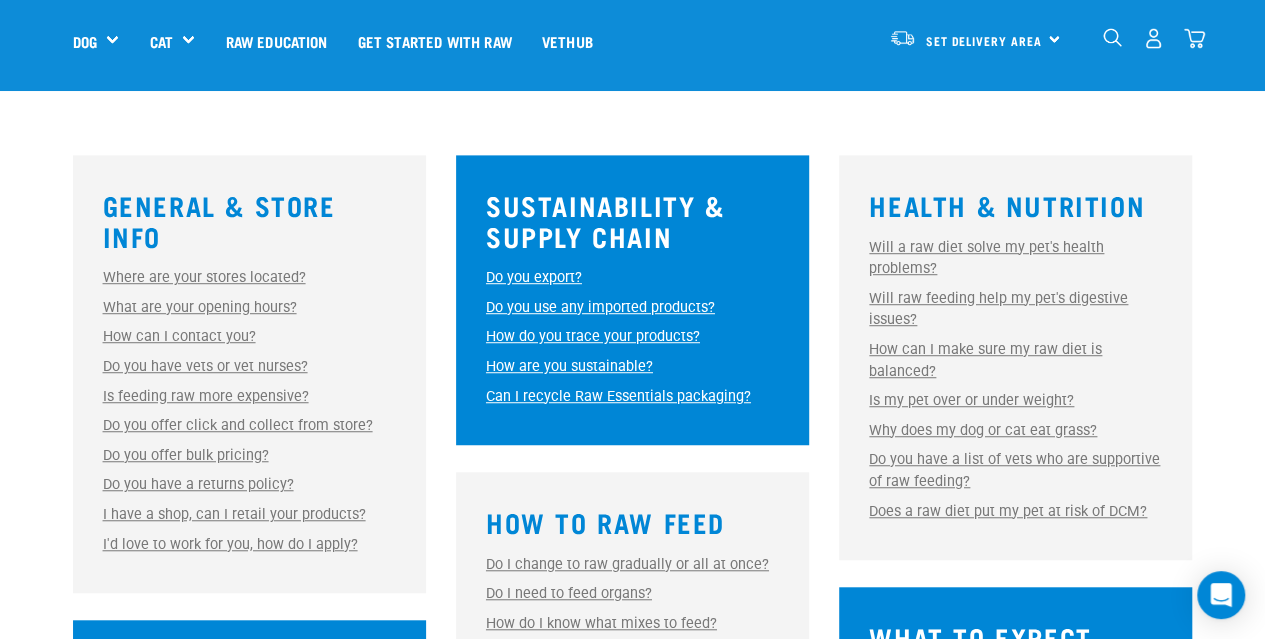 scroll, scrollTop: 515, scrollLeft: 0, axis: vertical 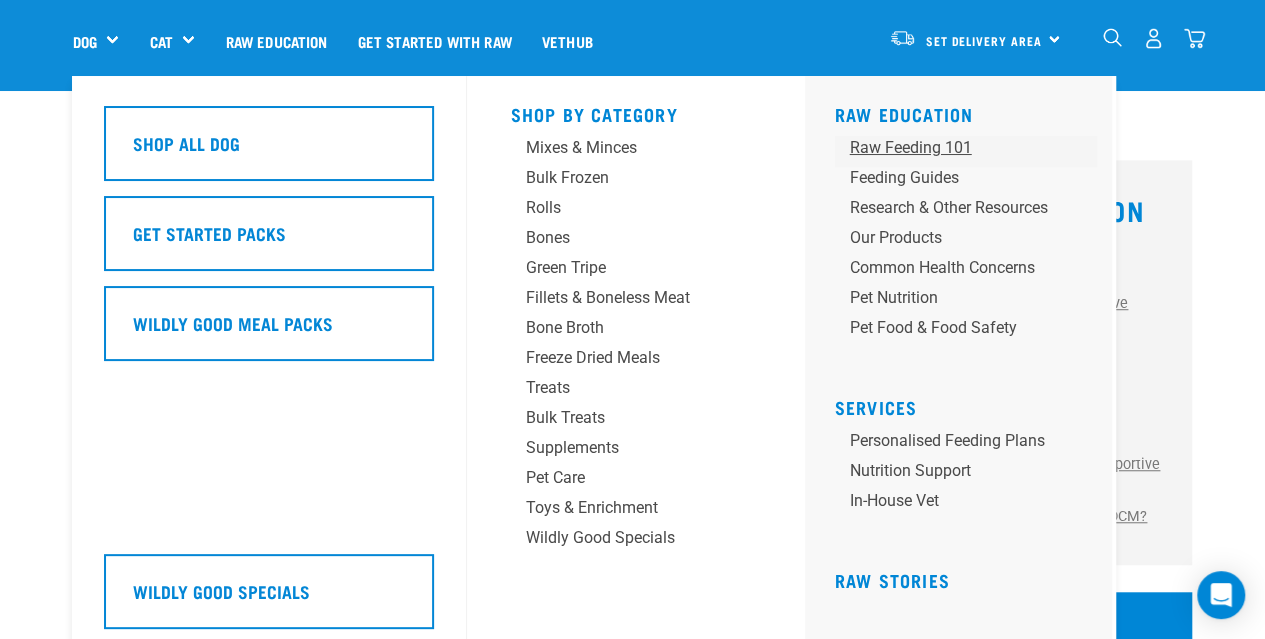 click on "Raw Feeding 101" at bounding box center (949, 148) 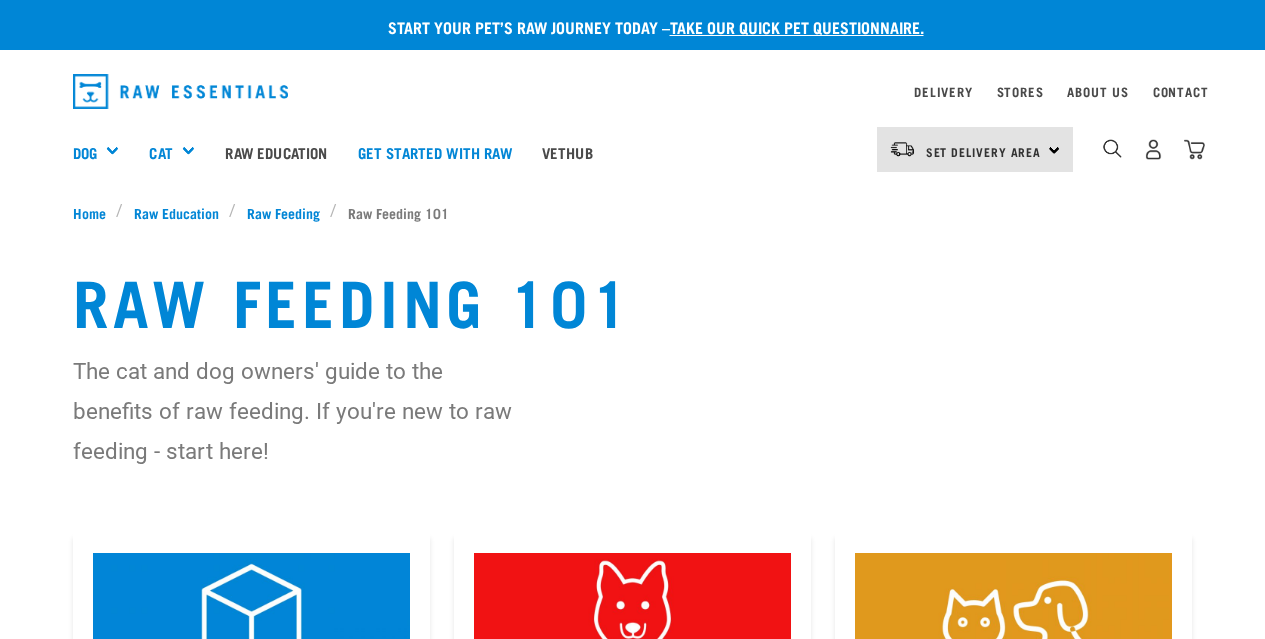 scroll, scrollTop: 0, scrollLeft: 0, axis: both 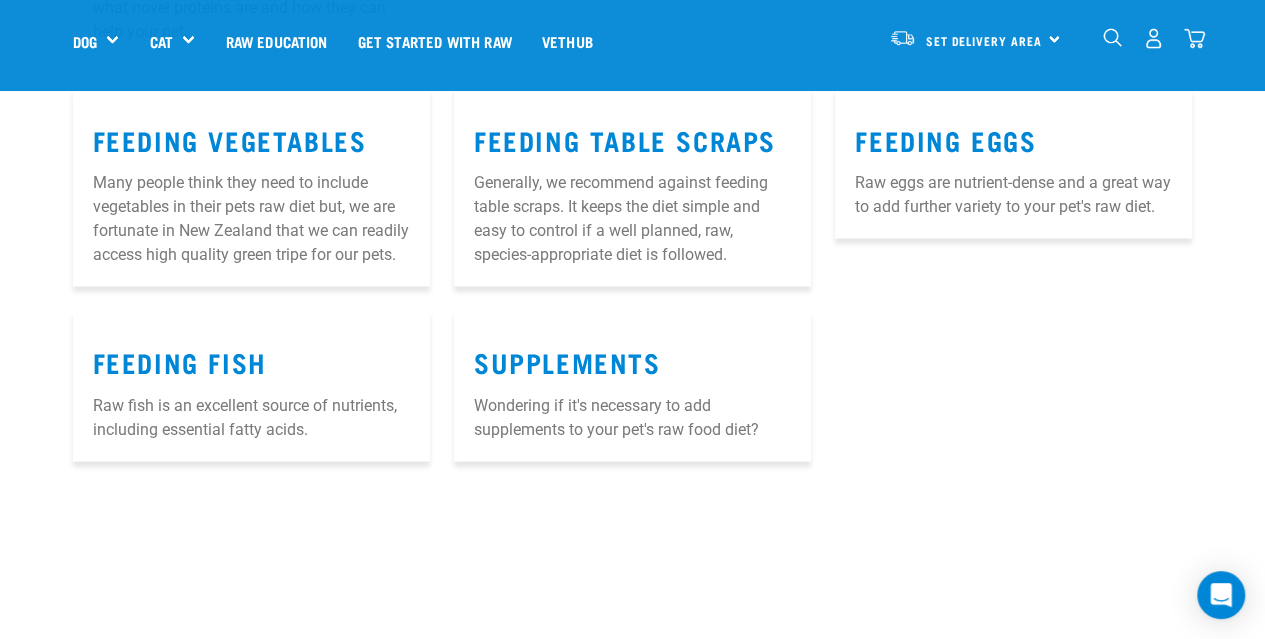 click on "FEEDING FISH
Raw fish is an excellent source of nutrients, including essential fatty acids." at bounding box center [251, 385] 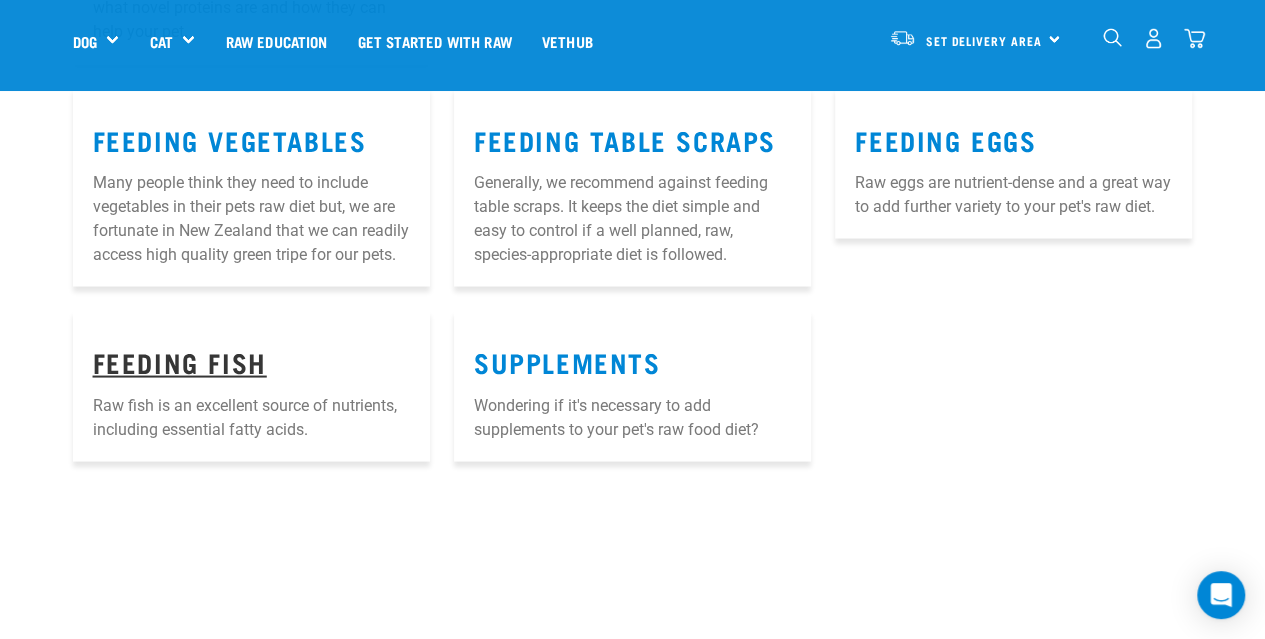 click on "FEEDING FISH" at bounding box center [180, 360] 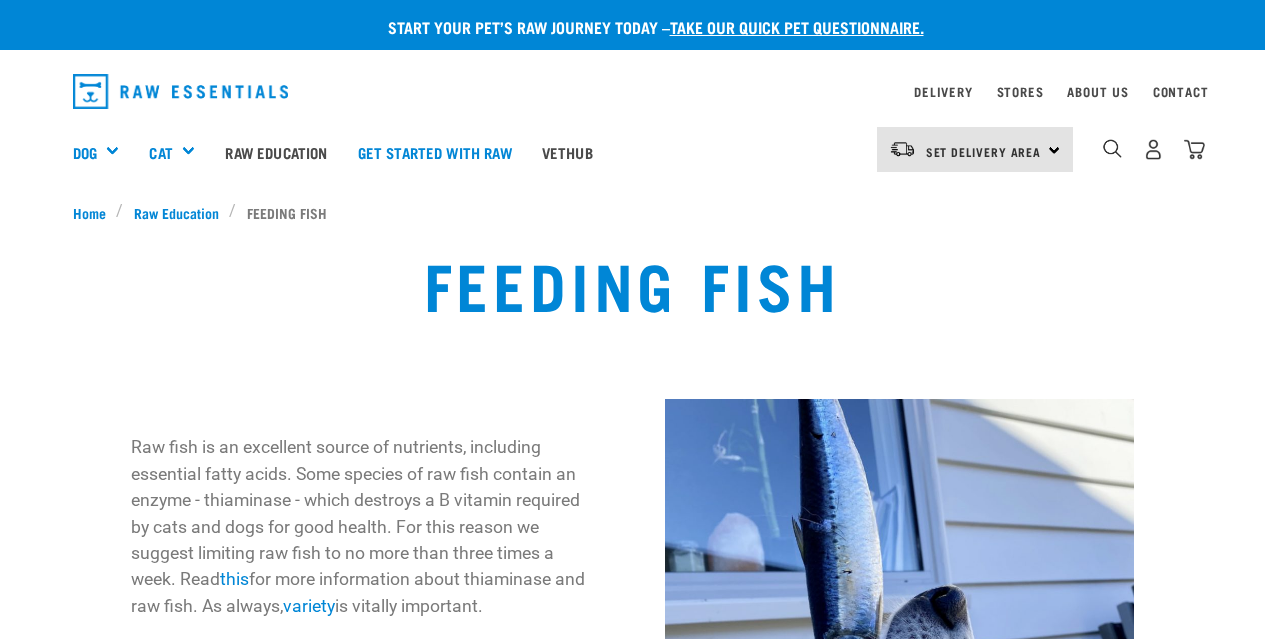 scroll, scrollTop: 0, scrollLeft: 0, axis: both 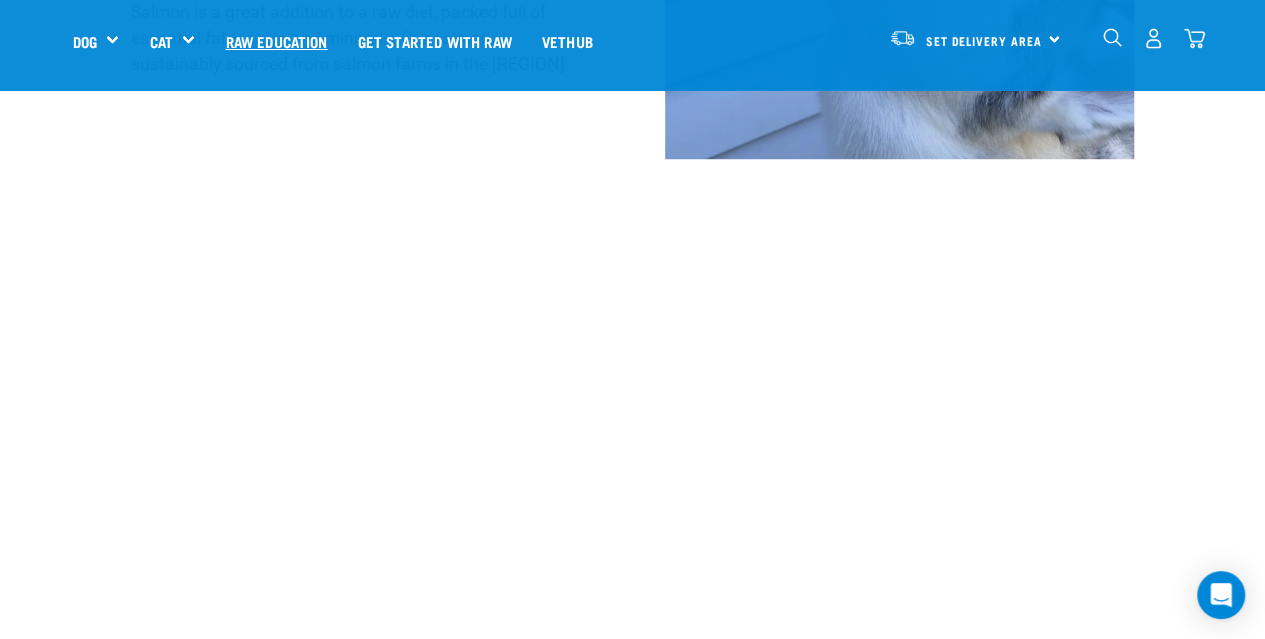 click on "Raw Education" at bounding box center (276, 41) 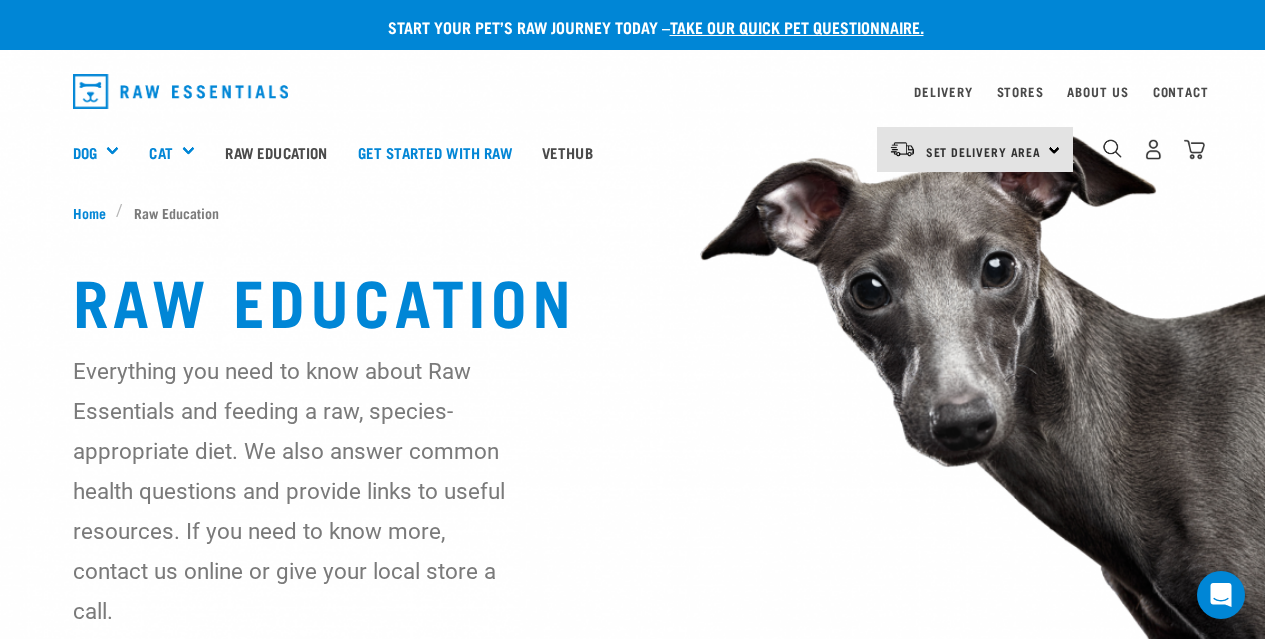 scroll, scrollTop: 0, scrollLeft: 0, axis: both 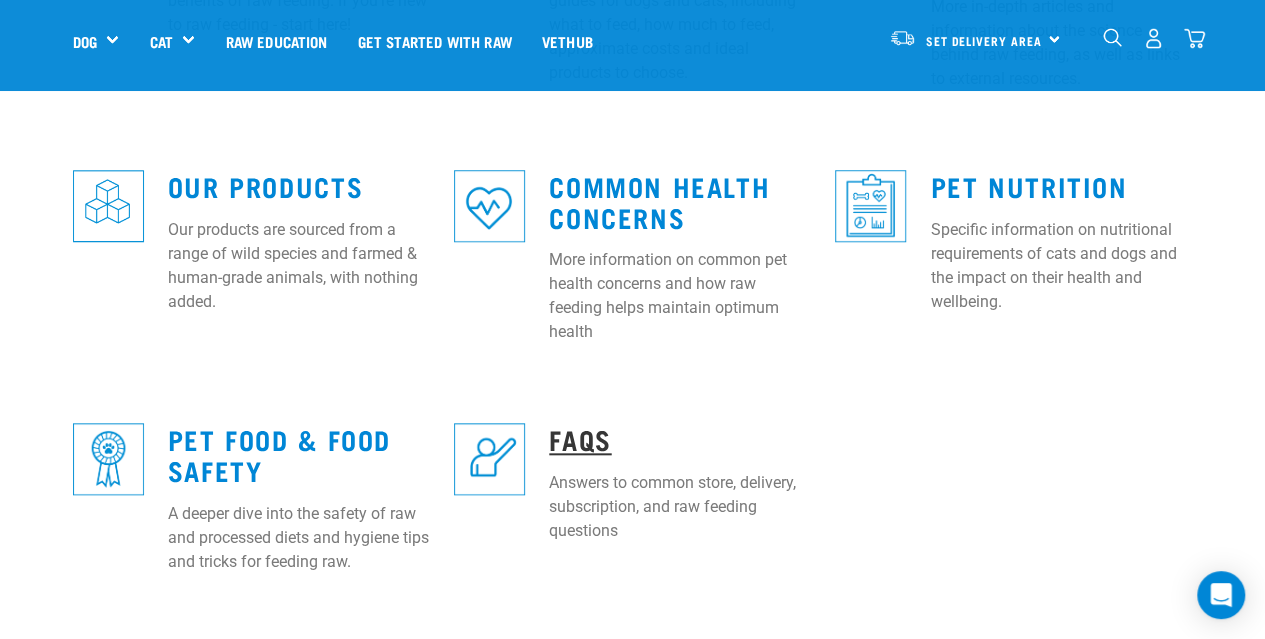 click on "FAQs" at bounding box center (580, 438) 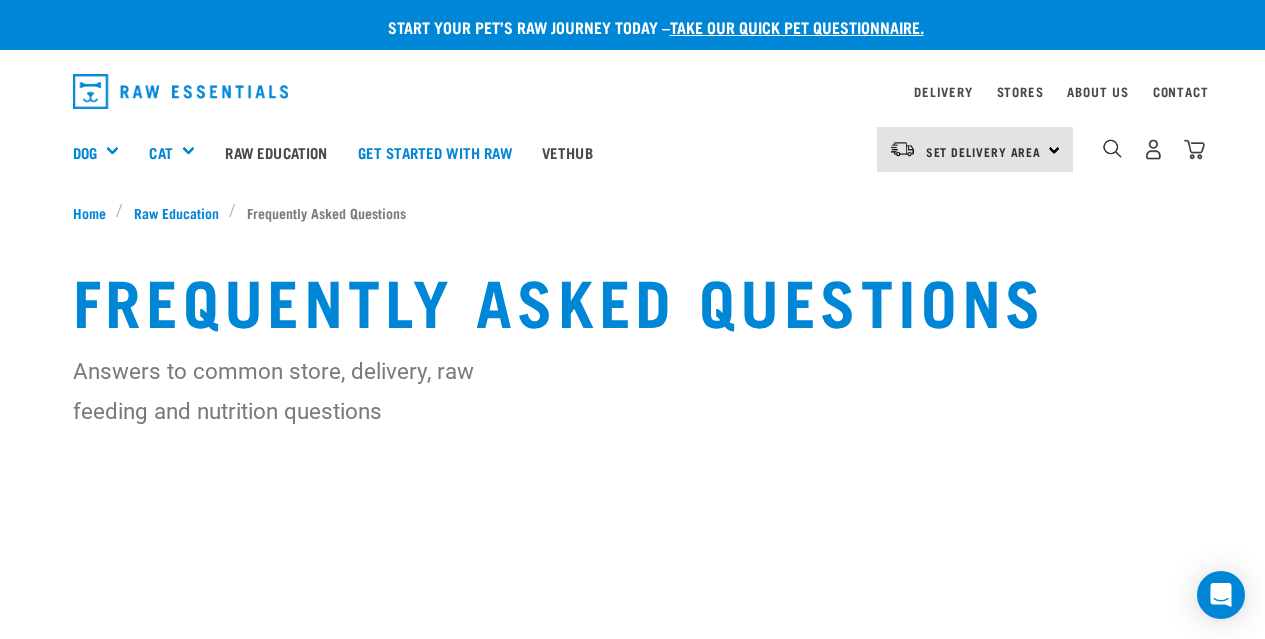 scroll, scrollTop: 0, scrollLeft: 0, axis: both 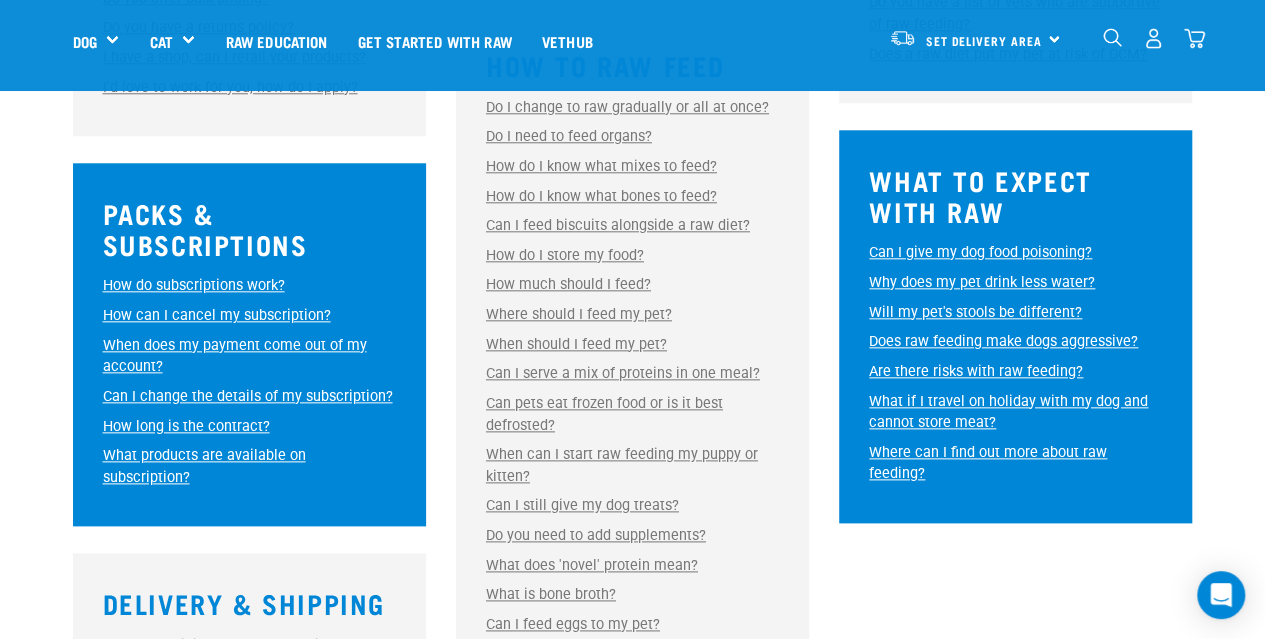 click on "Will my pet's stools be different?" at bounding box center [975, 312] 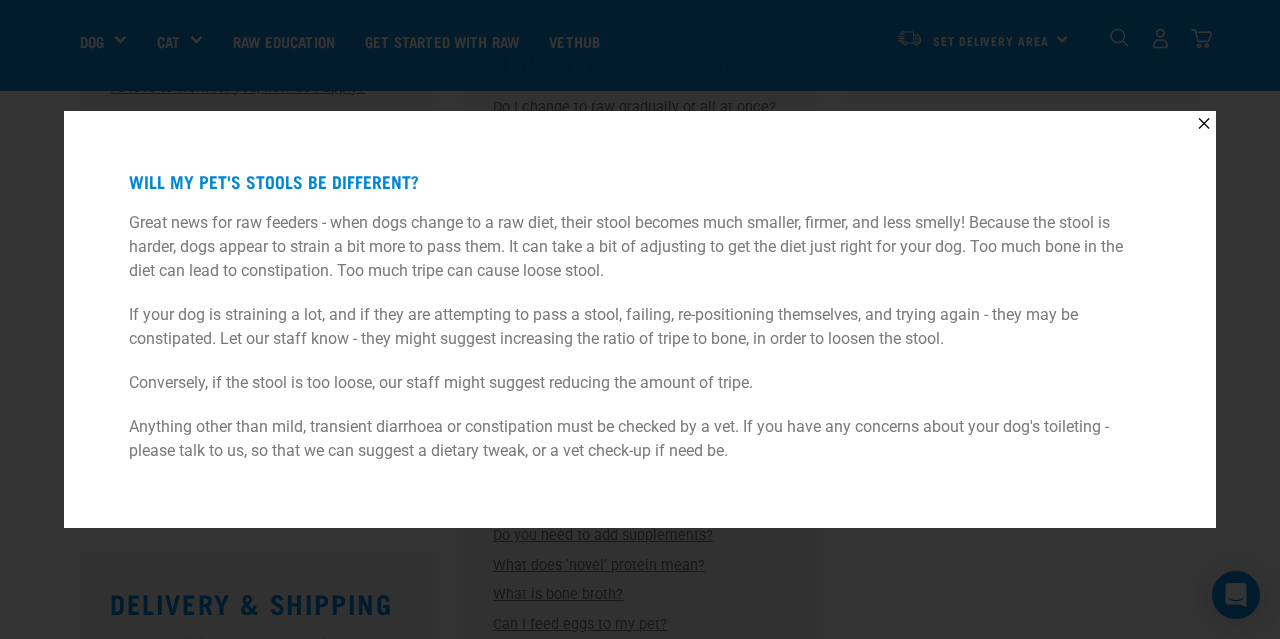 click on "✕
Will my pet's stools be different?
Great news for raw feeders - when dogs change to a raw diet, their stool becomes much smaller, firmer, and less smelly! Because the stool is harder, dogs appear to strain a bit more to pass them. It can take a bit of adjusting to get the diet just right for your dog. Too much bone in the diet can lead to constipation. Too much tripe can cause loose stool.  If your dog is straining a lot, and if they are attempting to pass a stool, failing, re-positioning themselves, and trying again - they may be constipated. Let our staff know - they might suggest increasing the ratio of tripe to bone, in order to loosen the stool. Conversely, if the stool is too loose, our staff might suggest reducing the amount of tripe." at bounding box center (640, 319) 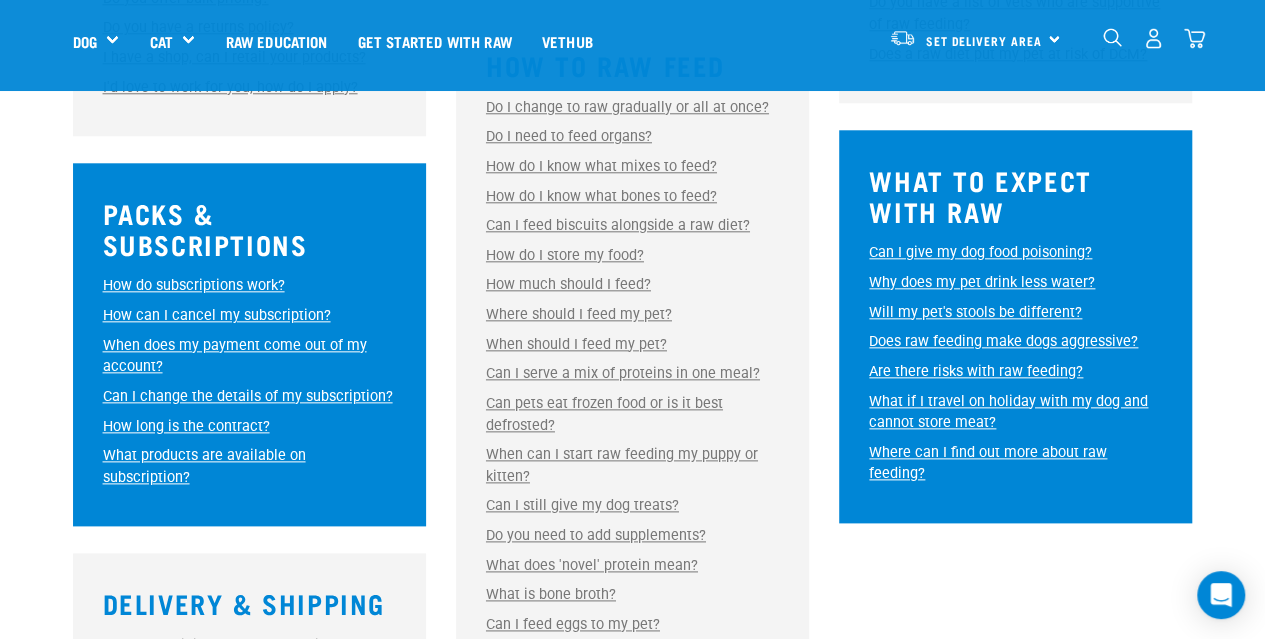 click on "Why does my pet drink less water?" at bounding box center [982, 282] 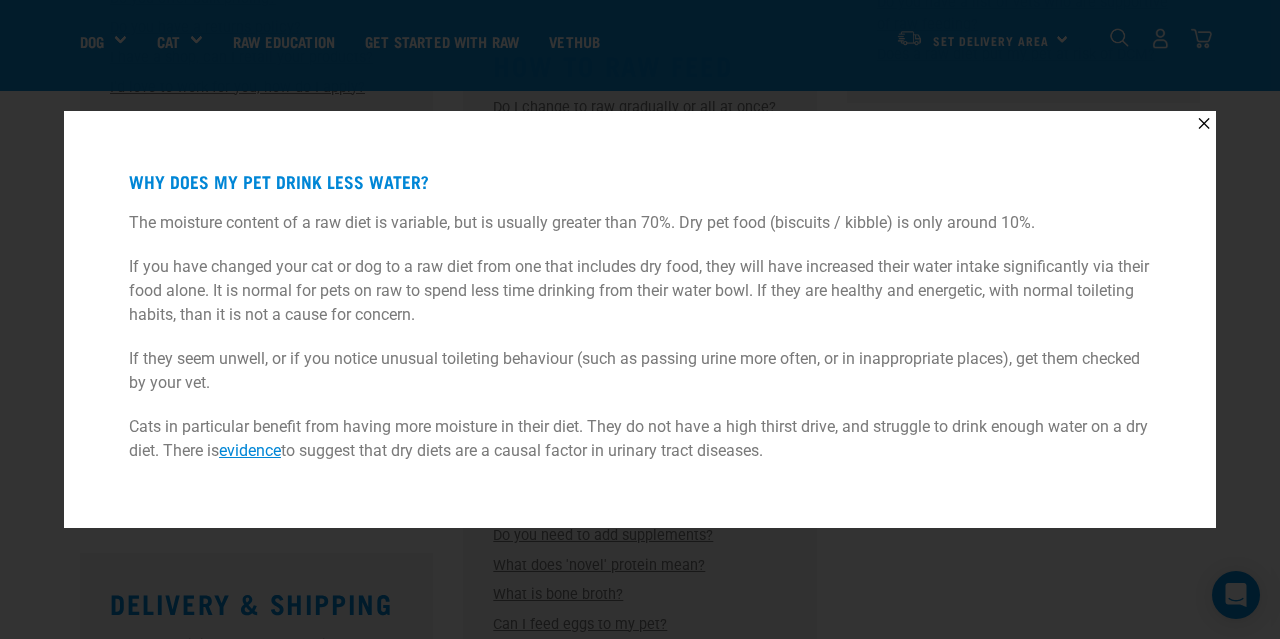 click on "✕
Why does my pet drink less water?
The moisture content of a raw diet is variable, but is usually greater than 70%. Dry pet food (biscuits / kibble) is only around 10%.  If you have changed your cat or dog to a raw diet from one that includes dry food, they will have increased their water intake significantly via their food alone. It is normal for pets on raw to spend less time drinking from their water bowl. If they are healthy and energetic, with normal toileting habits, than it is not a cause for concern. If they seem unwell, or if you notice unusual toileting behaviour (such as passing urine more often, or in inappropriate places), get them checked by your vet. Cats in particular benefit from having more moisture in their diet. They do not have a high thirst drive, and struggle to drink enough water on a dry diet. There is  evidence  to suggest that dry diets are a causal factor in urinary tract diseases." at bounding box center [640, 319] 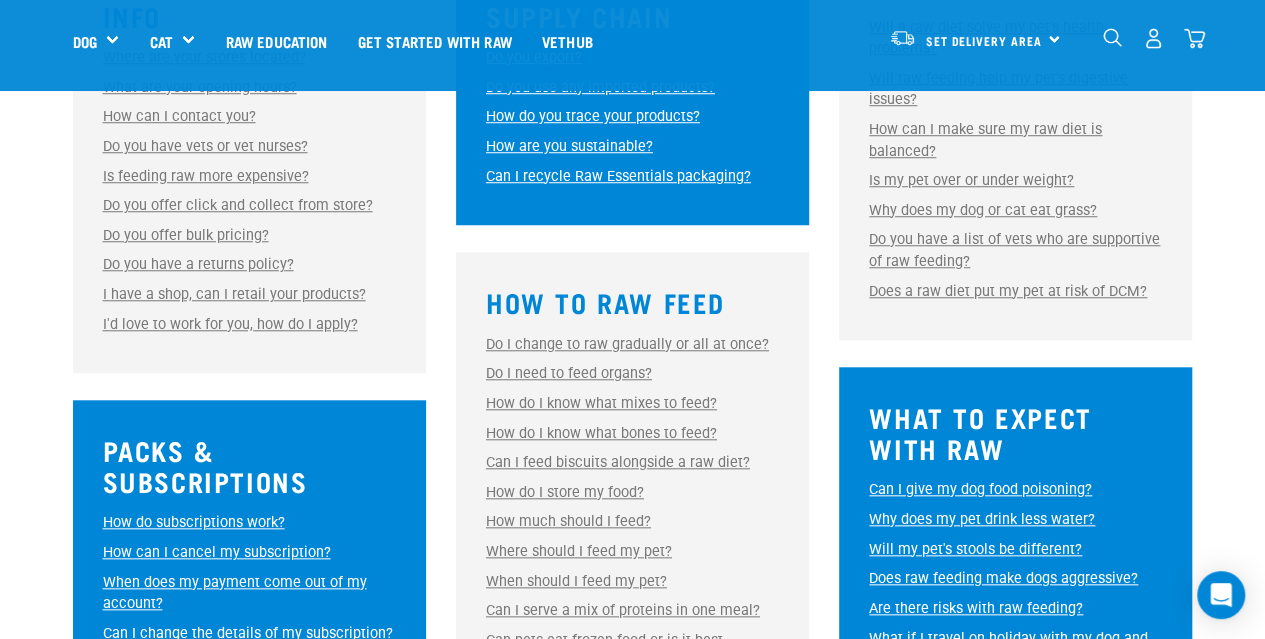 scroll, scrollTop: 739, scrollLeft: 0, axis: vertical 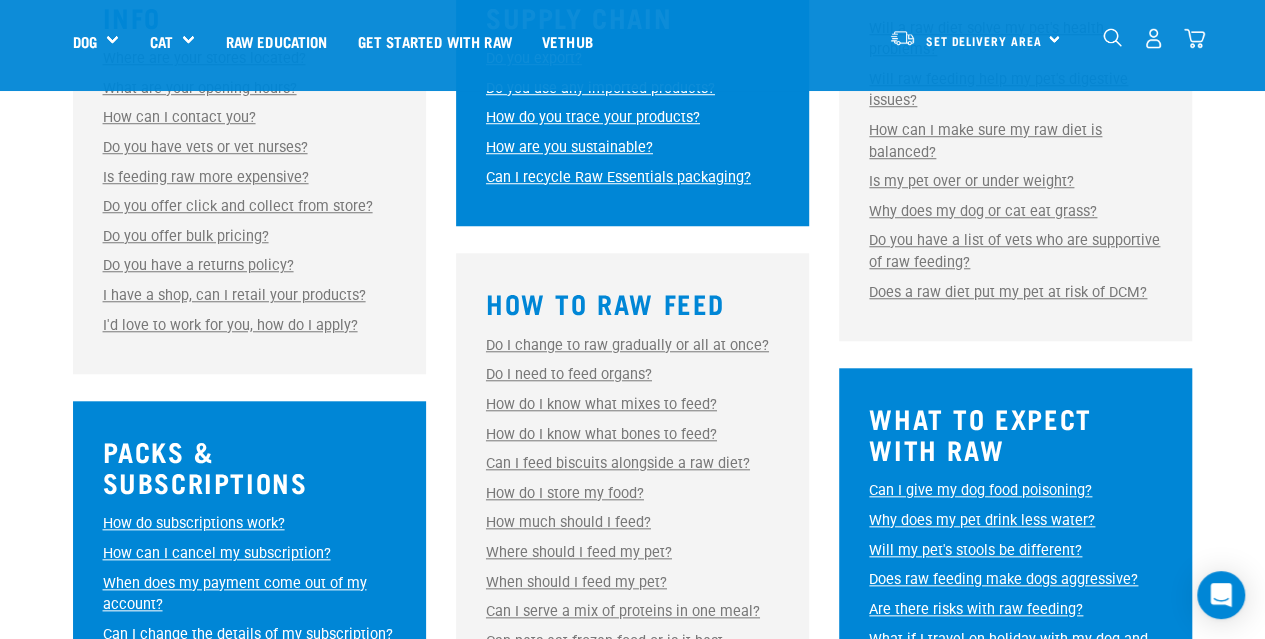 click on "Do I change to raw gradually or all at once?" at bounding box center (627, 345) 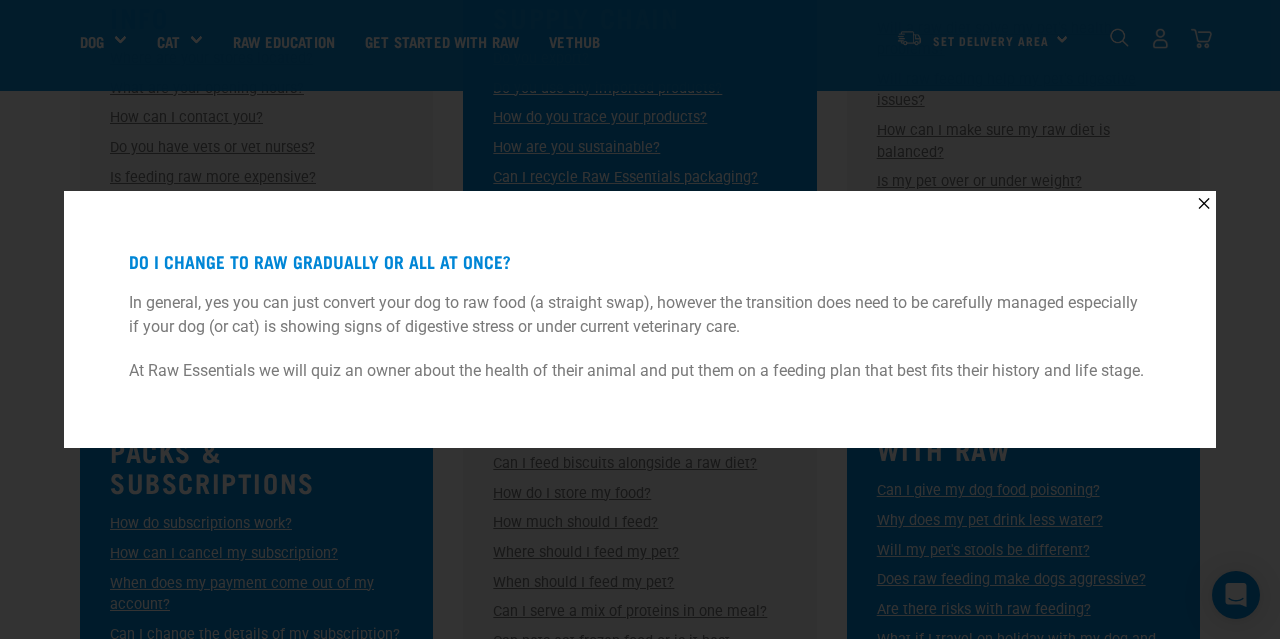 click on "✕
Do I change to raw gradually or all at once?
In general, yes you can just convert your dog to raw food (a straight swap), however the transition does need to be carefully managed especially if your dog (or cat) is showing signs of digestive stress or under current veterinary care.  At Raw Essentials we will quiz an owner about the health of their animal and put them on a feeding plan that best fits their history and life stage." at bounding box center [640, 319] 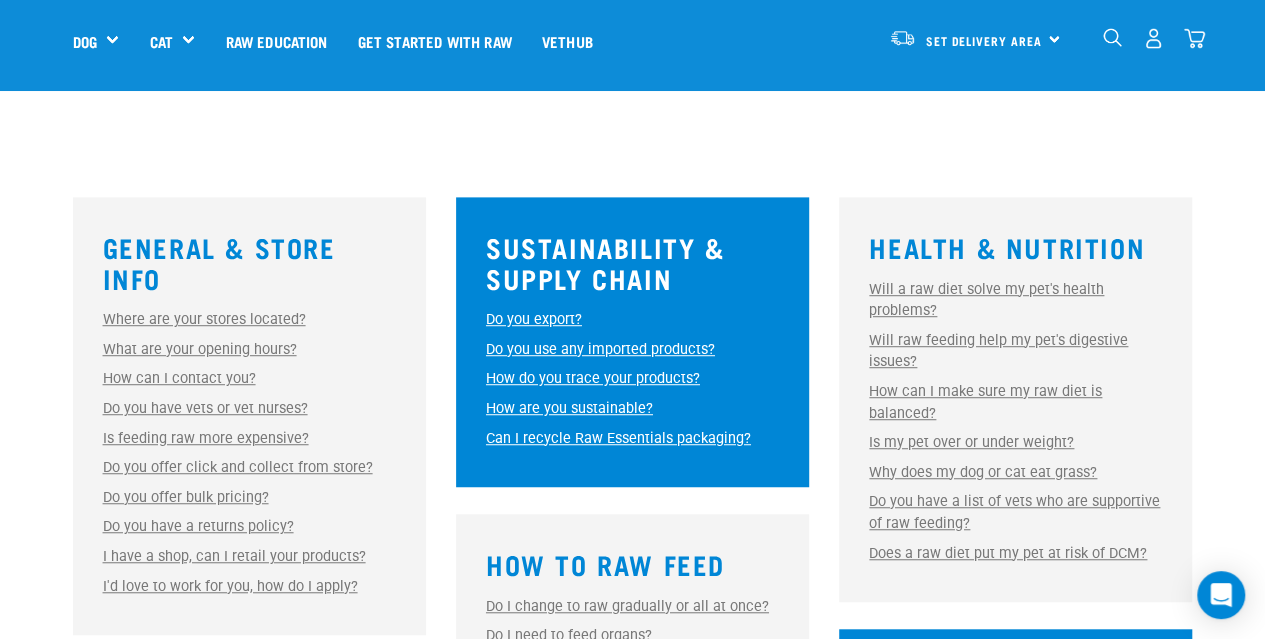 scroll, scrollTop: 479, scrollLeft: 0, axis: vertical 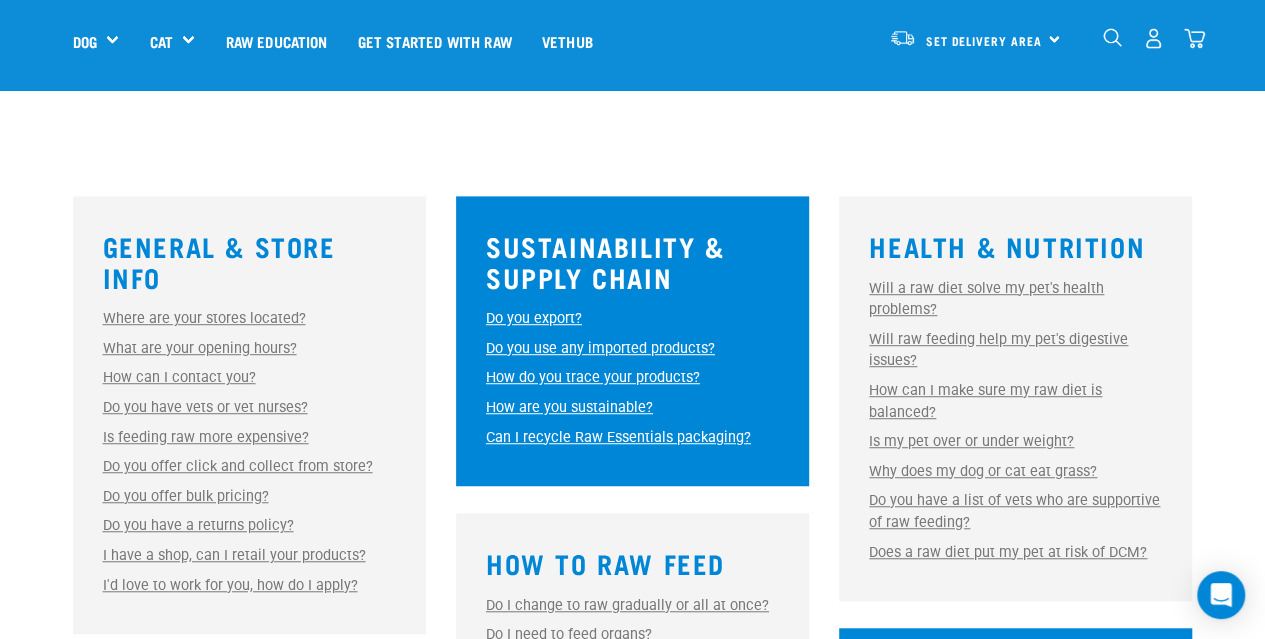 click on "Is feeding raw more expensive?" at bounding box center (206, 437) 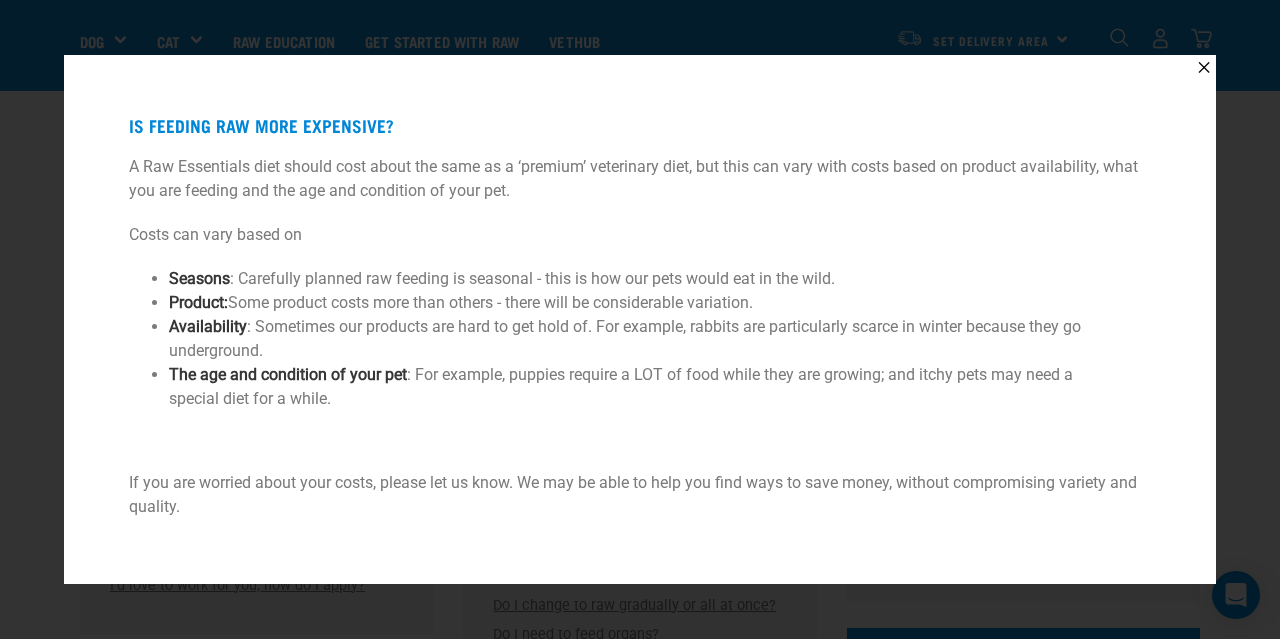 click on "✕
Is feeding raw more expensive?
A Raw Essentials diet should cost about the same as a ‘premium’ veterinary diet, but this can vary with costs based on product availability, what you are feeding and the age and condition of your pet.  Costs can vary based on Seasons : Carefully planned raw feeding is seasonal - this is how our pets would eat in the wild. Product :  Some product costs more than others - there will be considerable variation. Availability : Sometimes our products are hard to get hold of. For example, rabbits are particularly scarce in winter because they go underground. The age and condition of your pet : For example, puppies require a LOT of food while they are growing; and itchy pets may need a special diet for a while. If you are worried about your costs, please let us know. We may be able to help you find ways to save money, without compromising variety and quality." at bounding box center (640, 319) 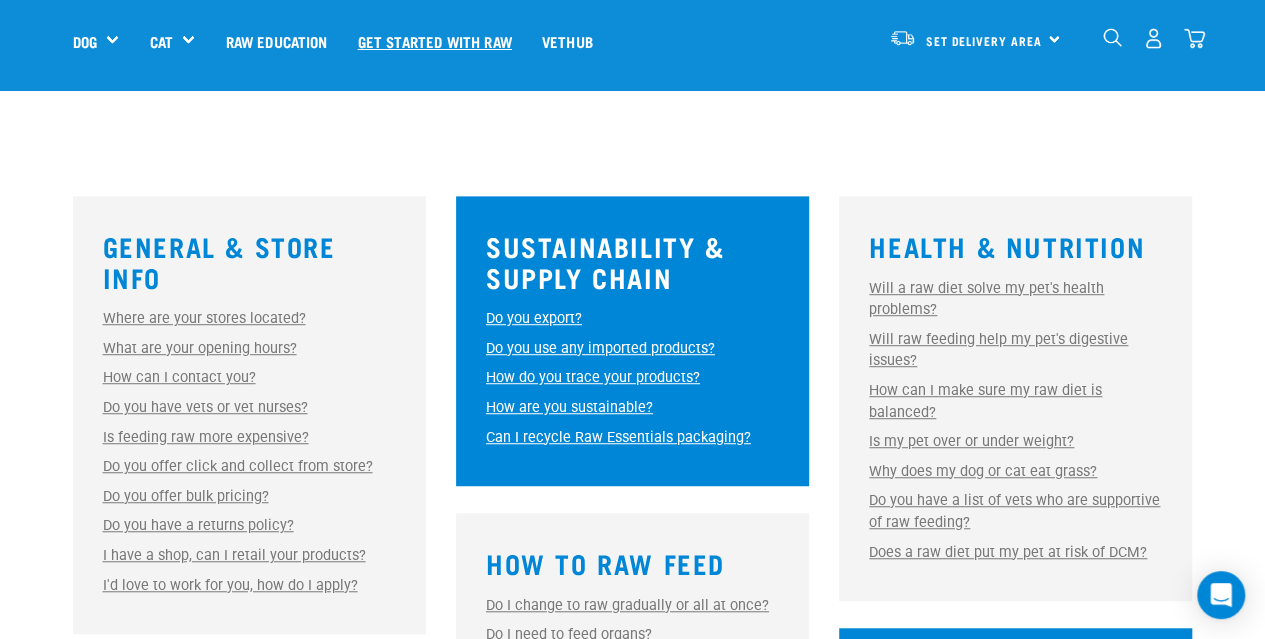 click on "Get started with Raw" at bounding box center (435, 41) 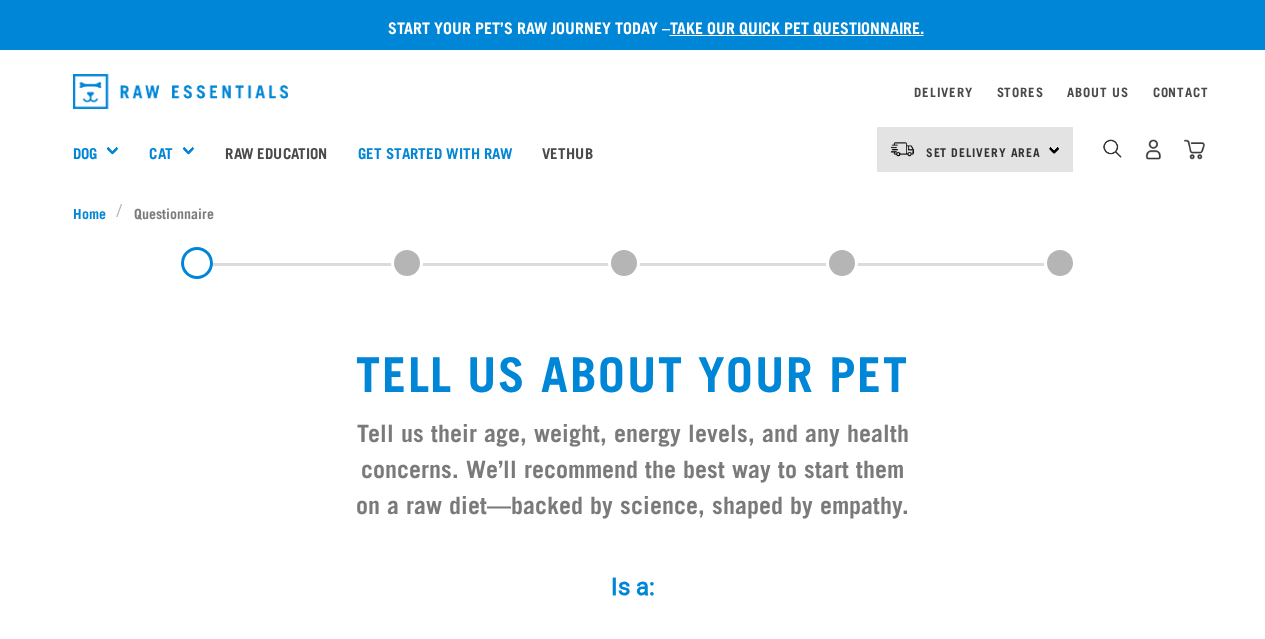 scroll, scrollTop: 0, scrollLeft: 0, axis: both 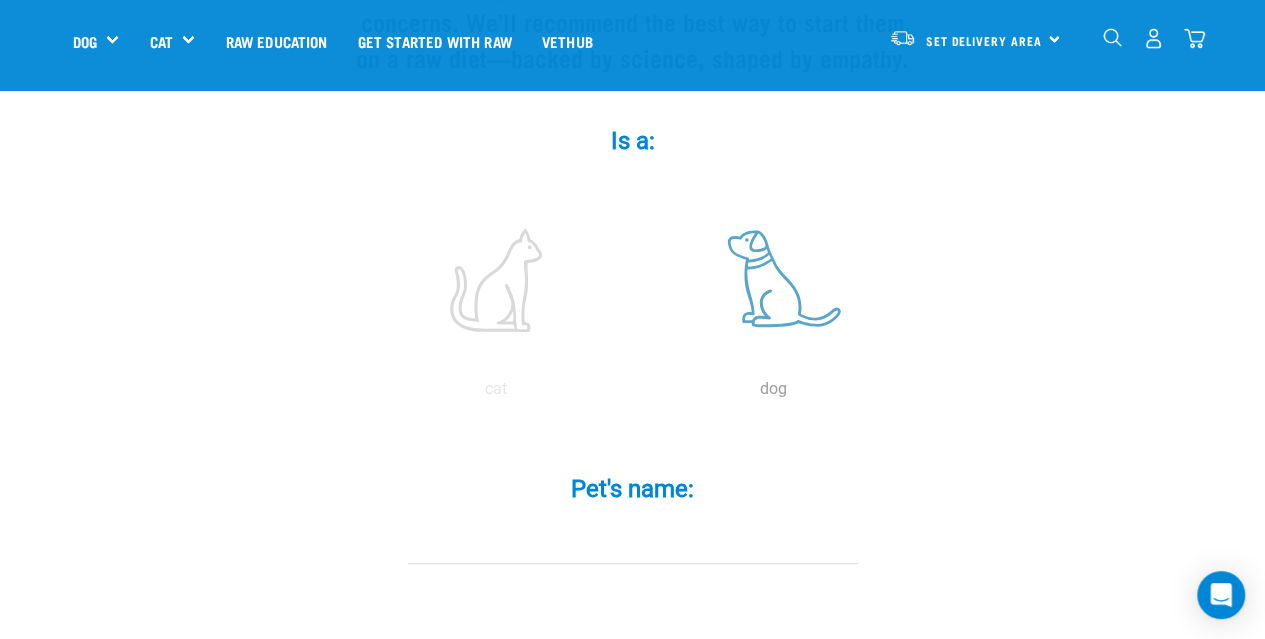 click at bounding box center [774, 280] 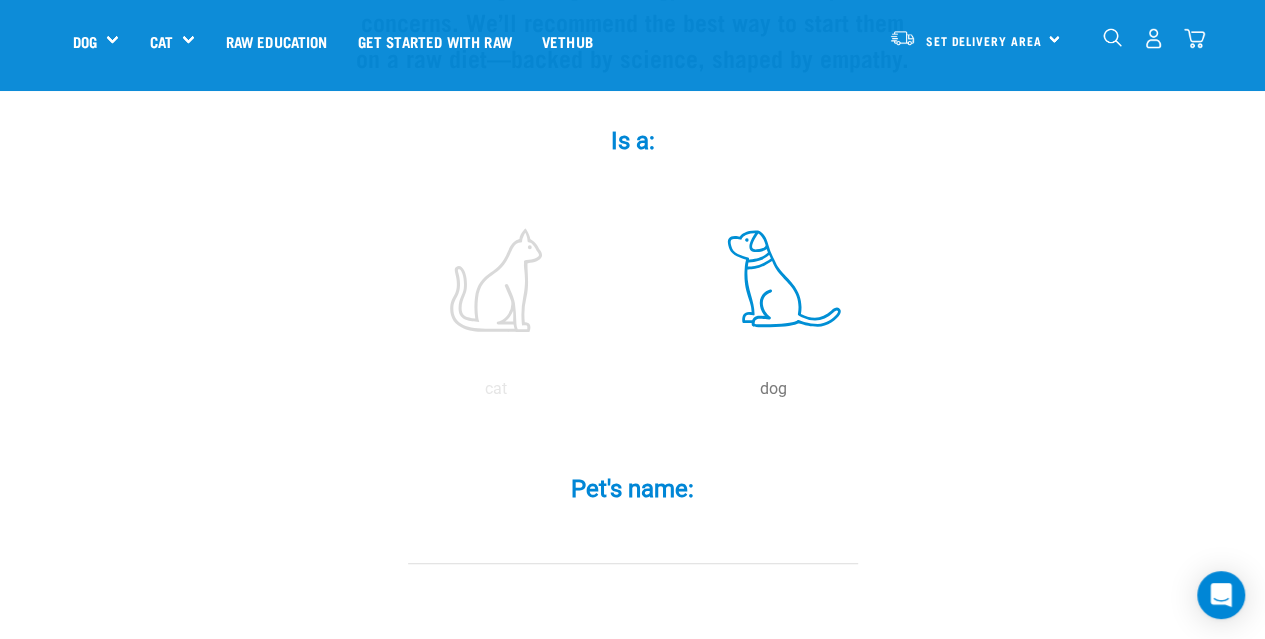 click on "Pet's name: *" at bounding box center (633, 541) 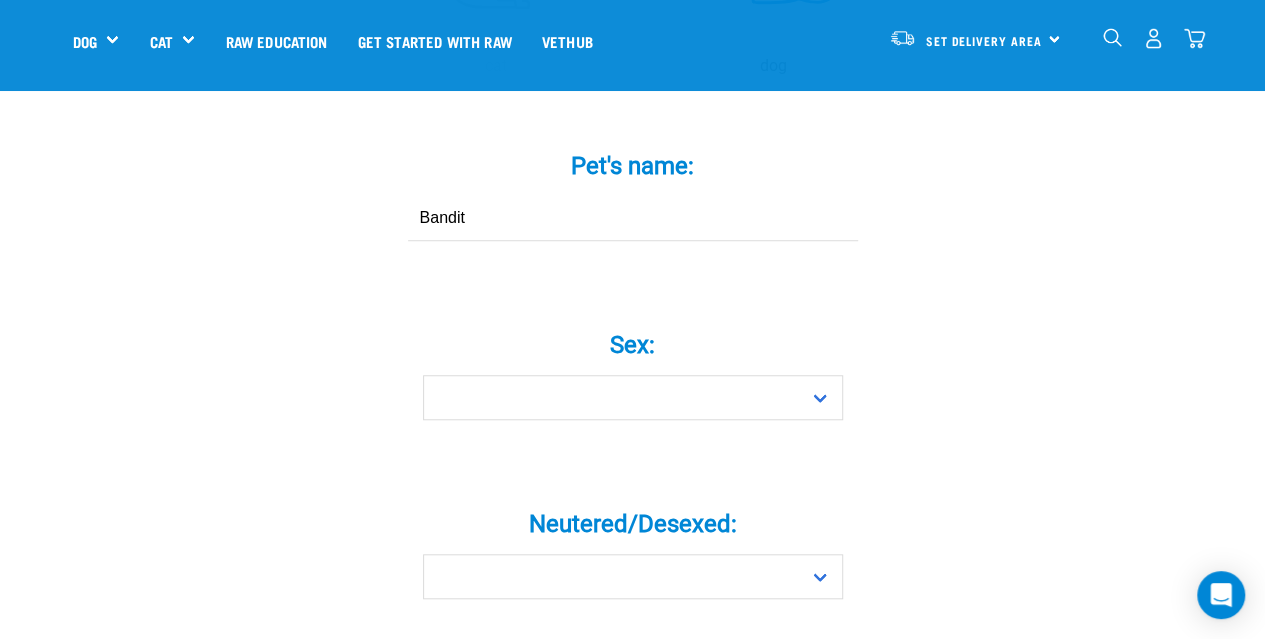 scroll, scrollTop: 638, scrollLeft: 0, axis: vertical 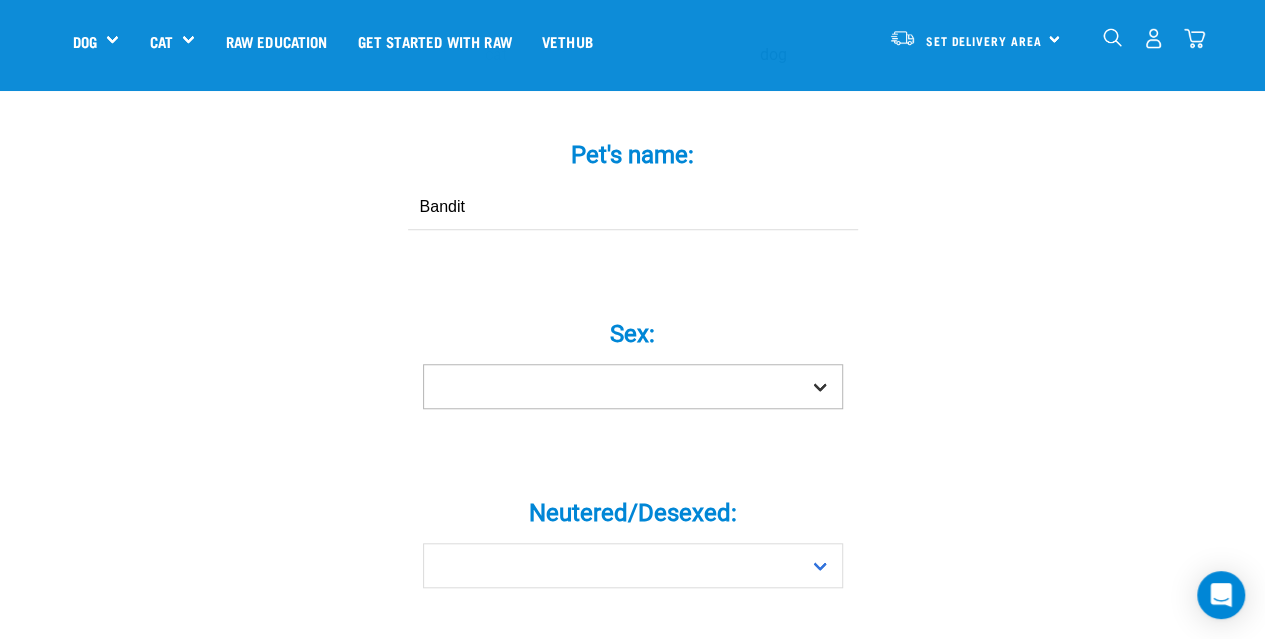 type on "Bandit" 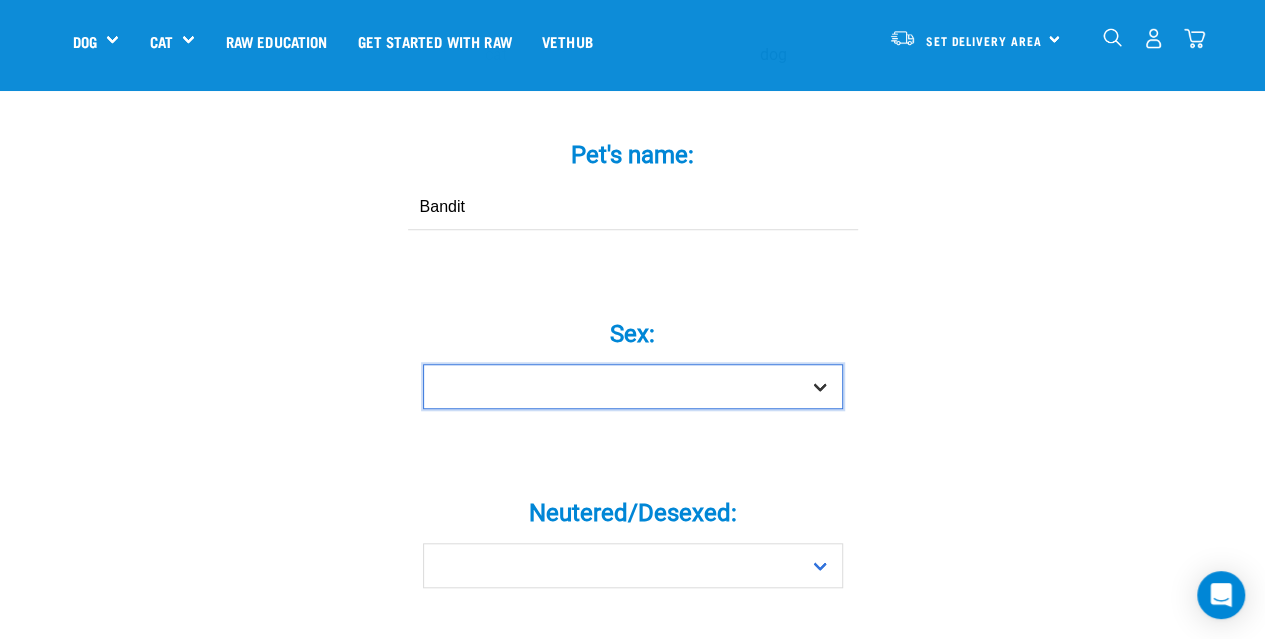 click on "Boy
Girl" at bounding box center [633, 386] 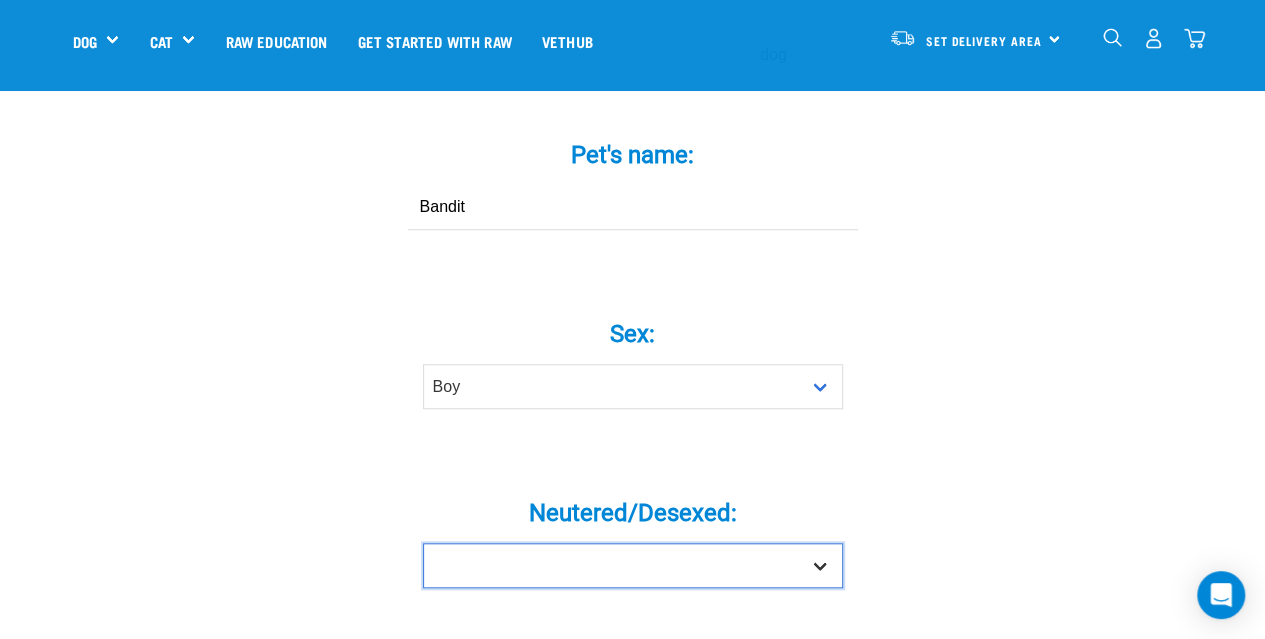 click on "Yes
No" at bounding box center (633, 565) 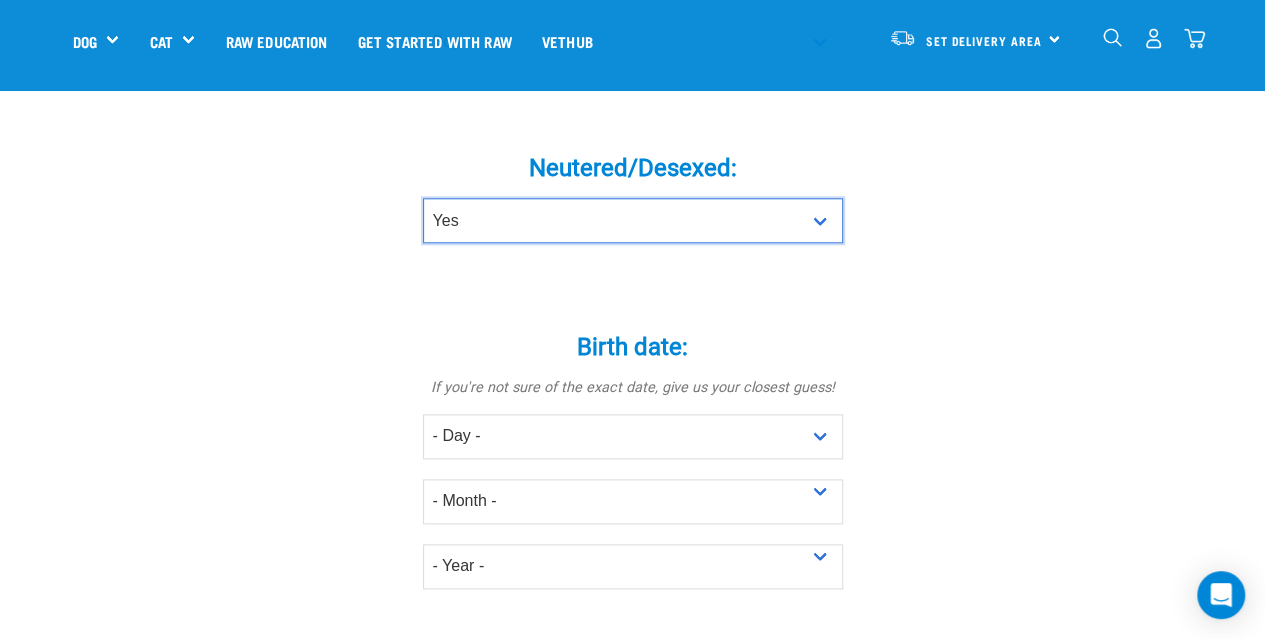 scroll, scrollTop: 984, scrollLeft: 0, axis: vertical 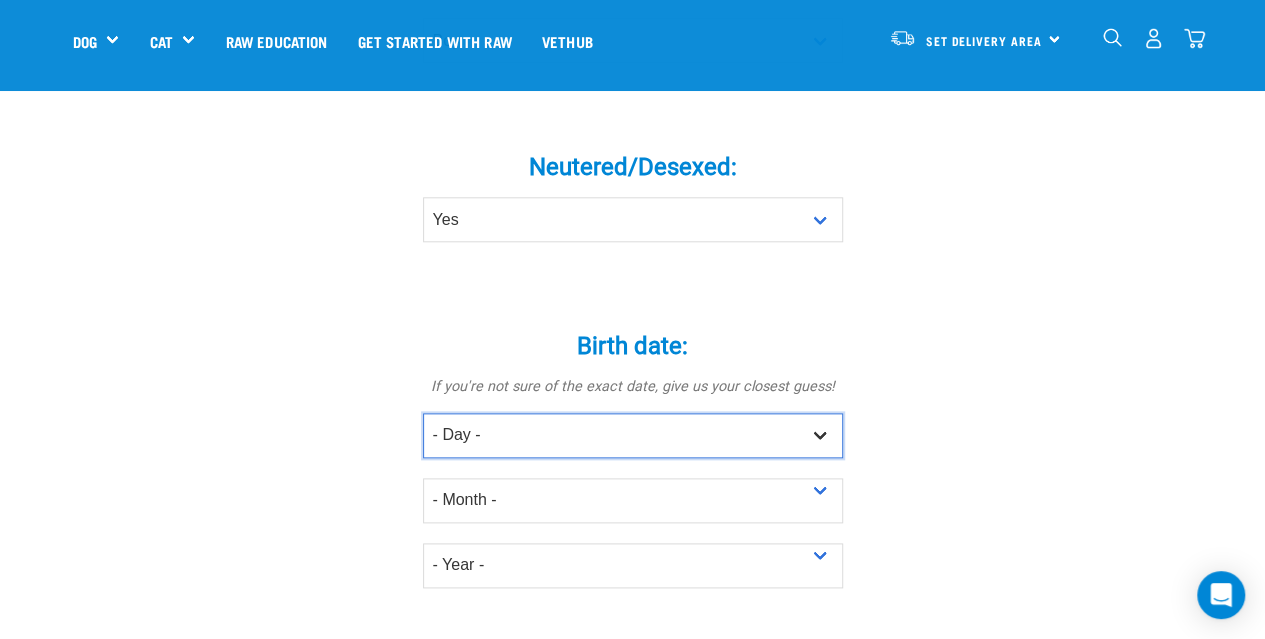 click on "- Day -
1
2
3
4
5
6
7
8
9
10 11 12 13 14 15 16 17 18 19 20 21 22 23 24 25 26 27" at bounding box center [633, 435] 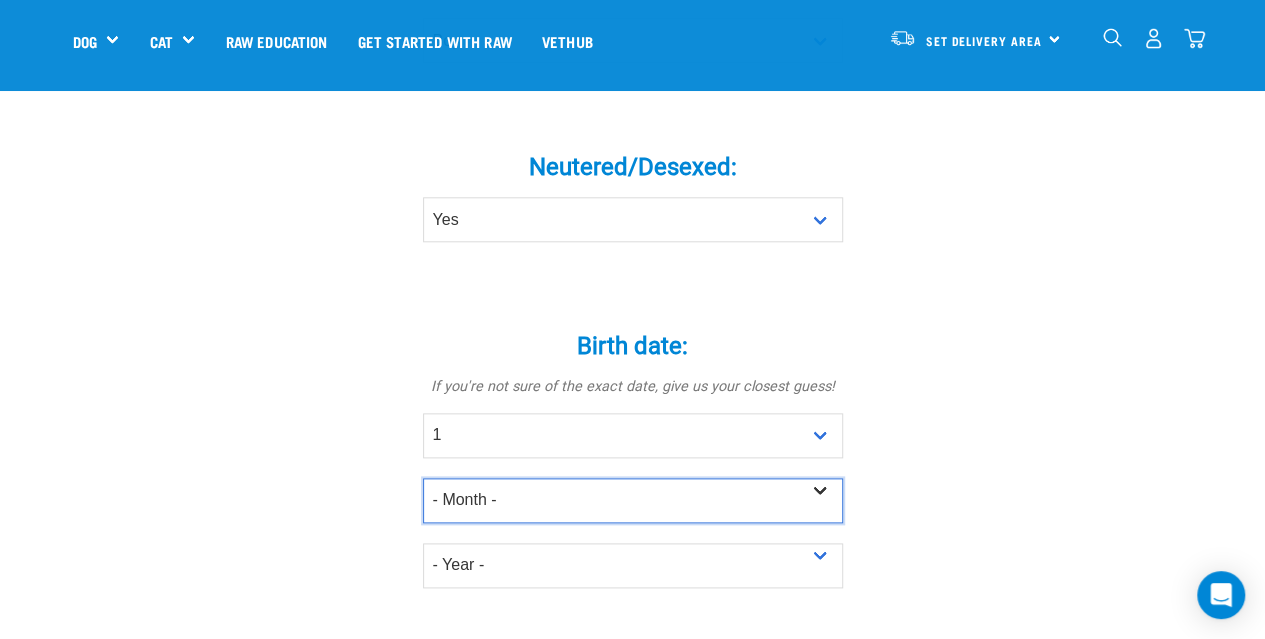 click on "- Month -
January
February
March
April
May
June July August September October November December" at bounding box center (633, 500) 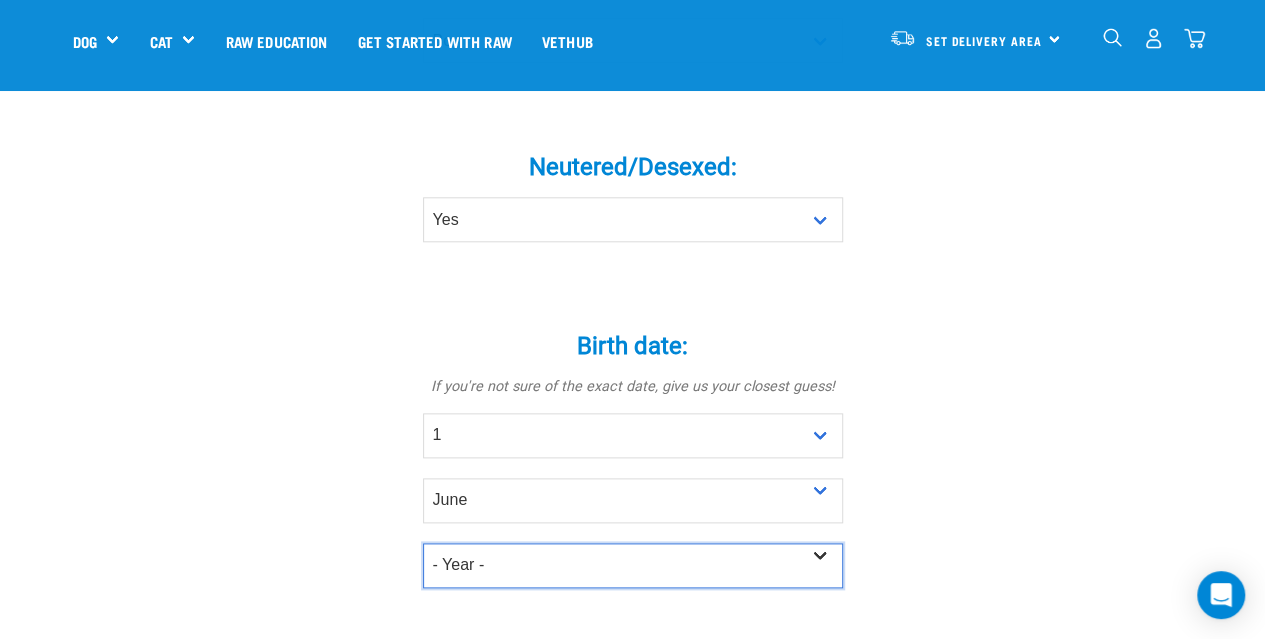click on "- Year -
2025
2024
2023
2022
2021
2020
2019 2018 2017 2016 2015 2014 2013" at bounding box center [633, 565] 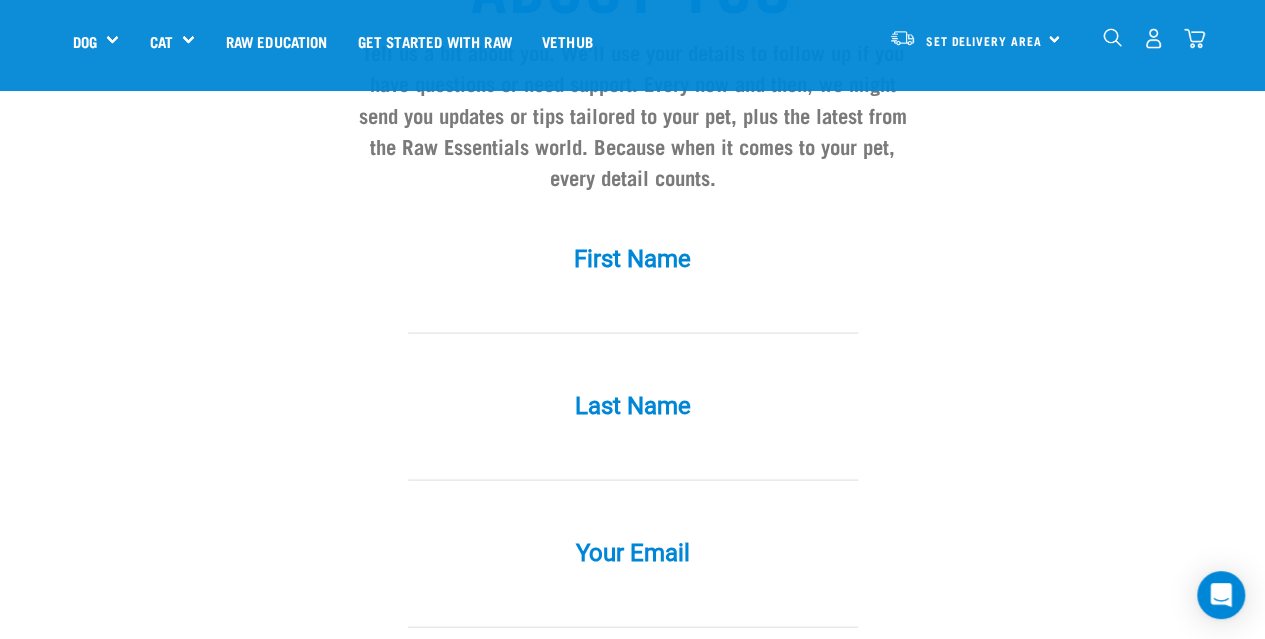 scroll, scrollTop: 1781, scrollLeft: 0, axis: vertical 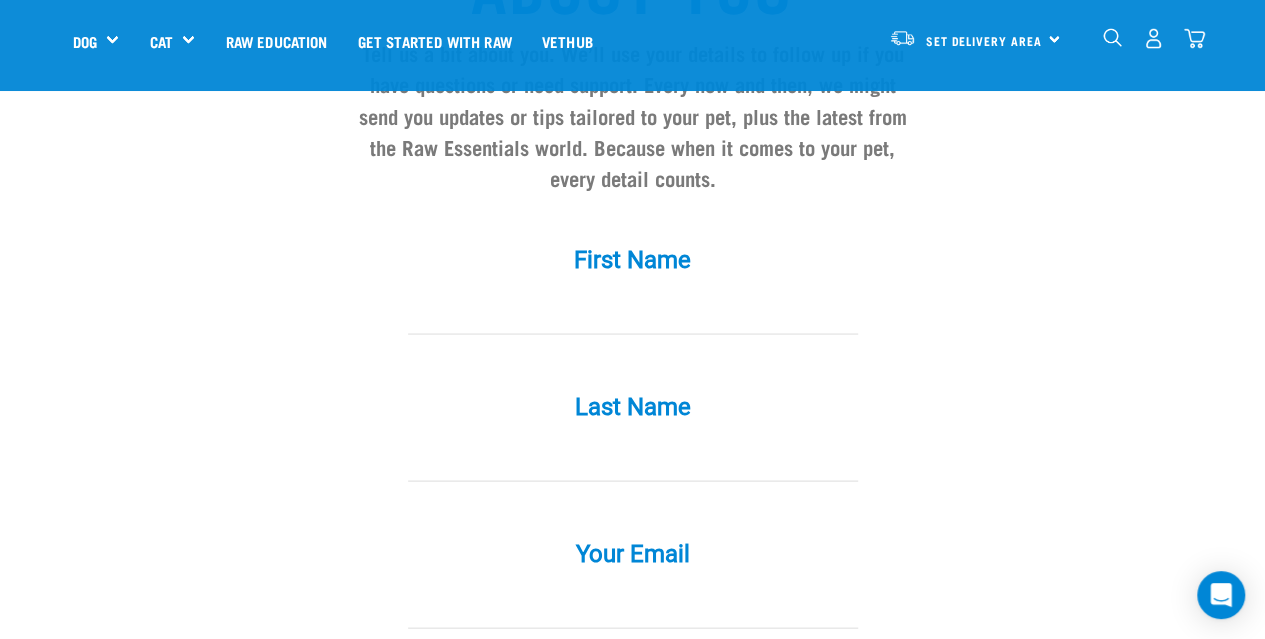 click at bounding box center (633, 311) 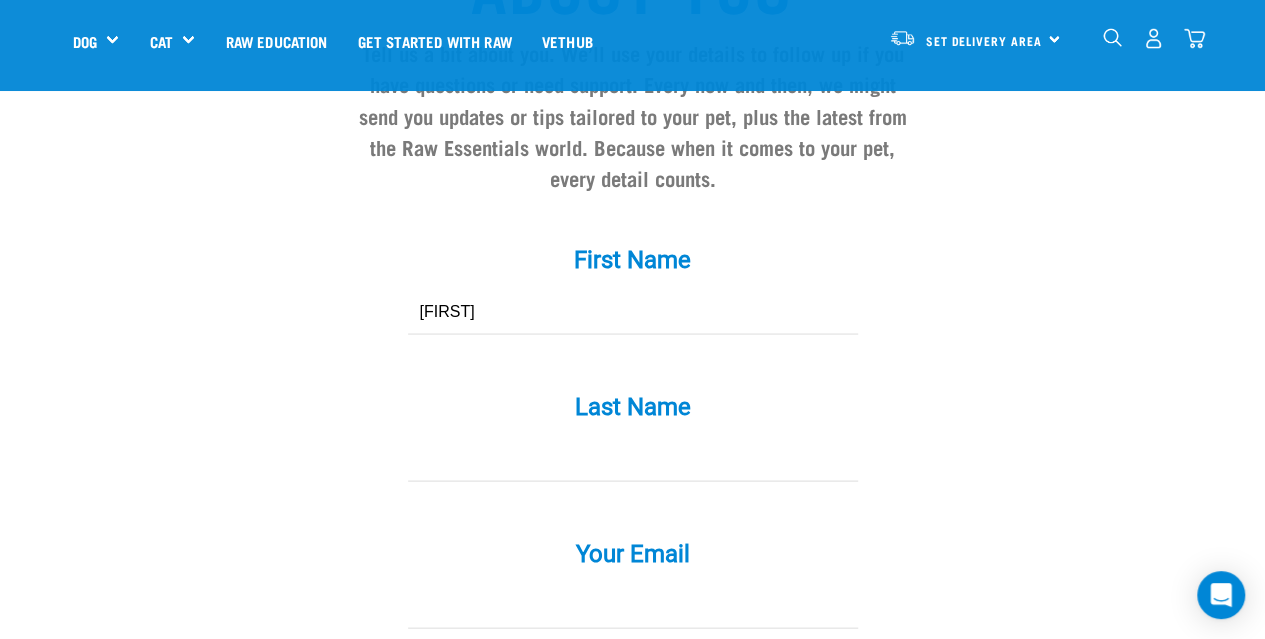 type on "walker" 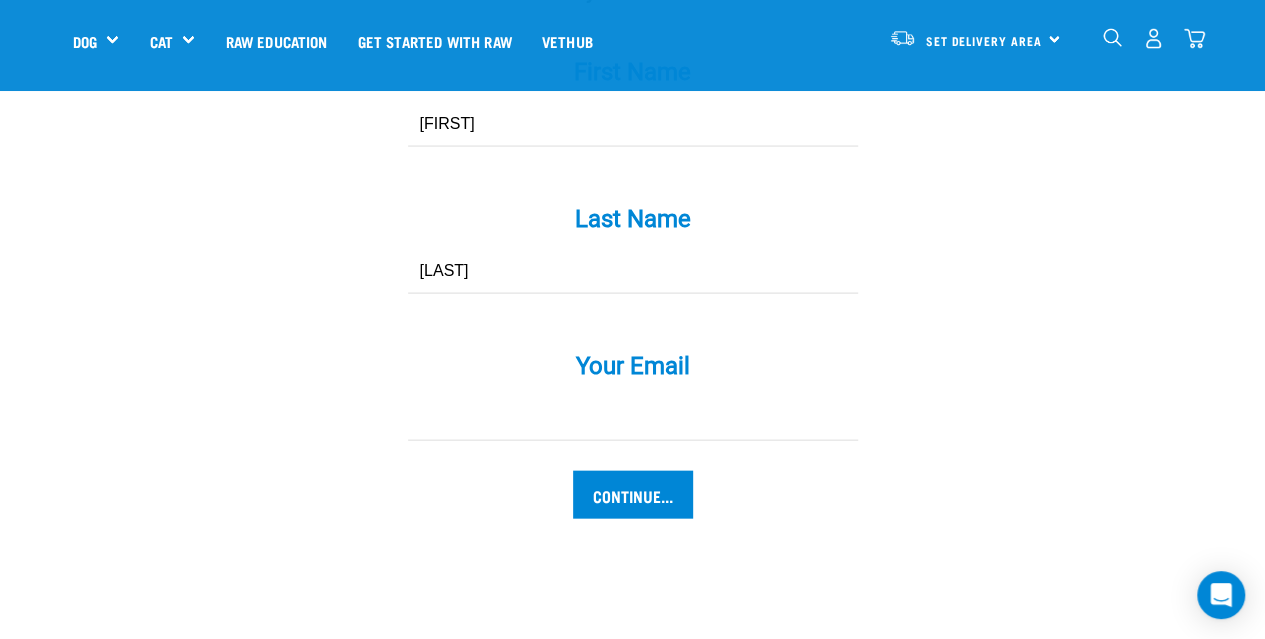 scroll, scrollTop: 1969, scrollLeft: 0, axis: vertical 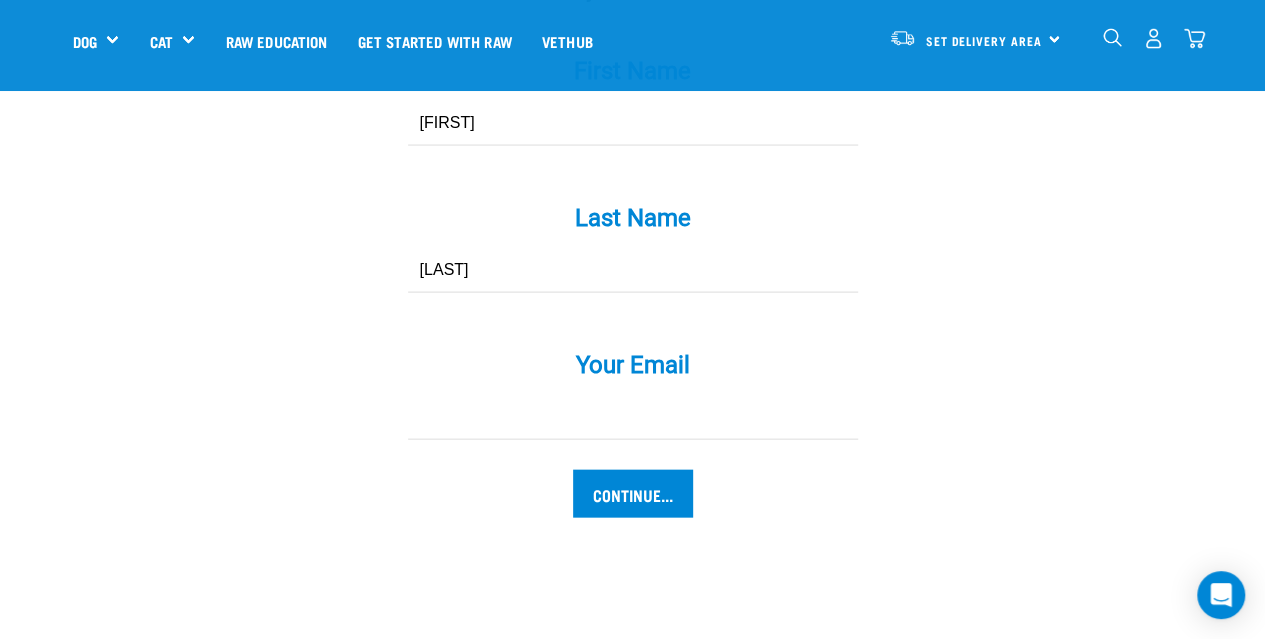 click on "Your Email *" at bounding box center (633, 417) 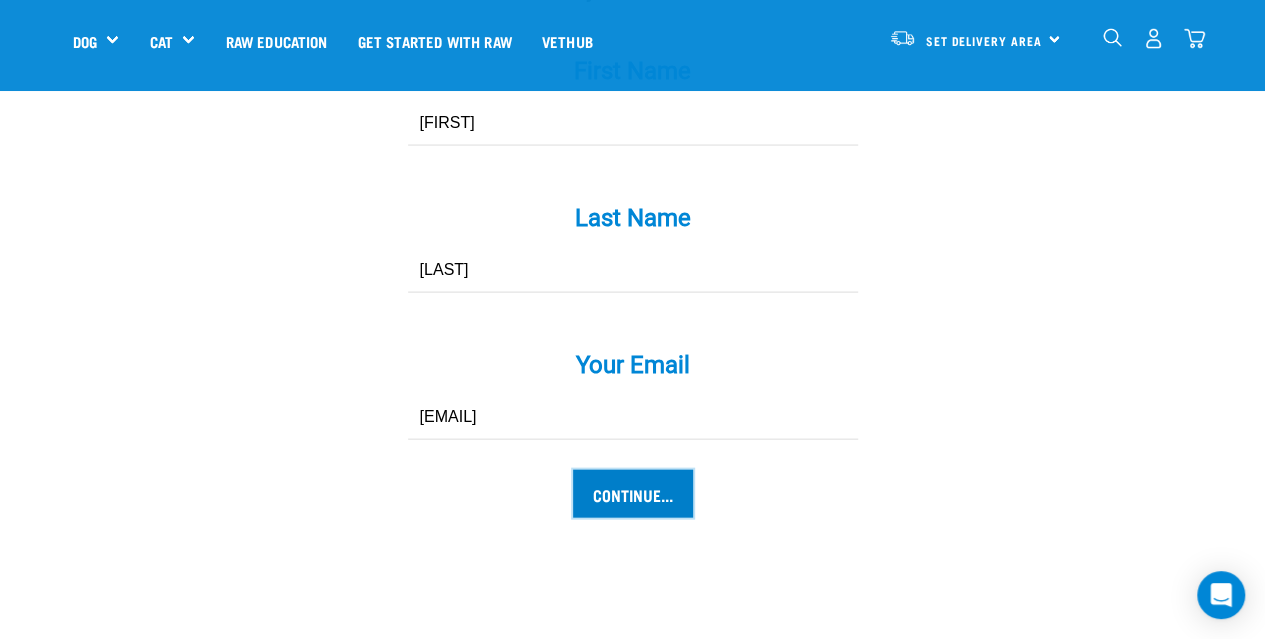 click on "Continue..." at bounding box center (633, 494) 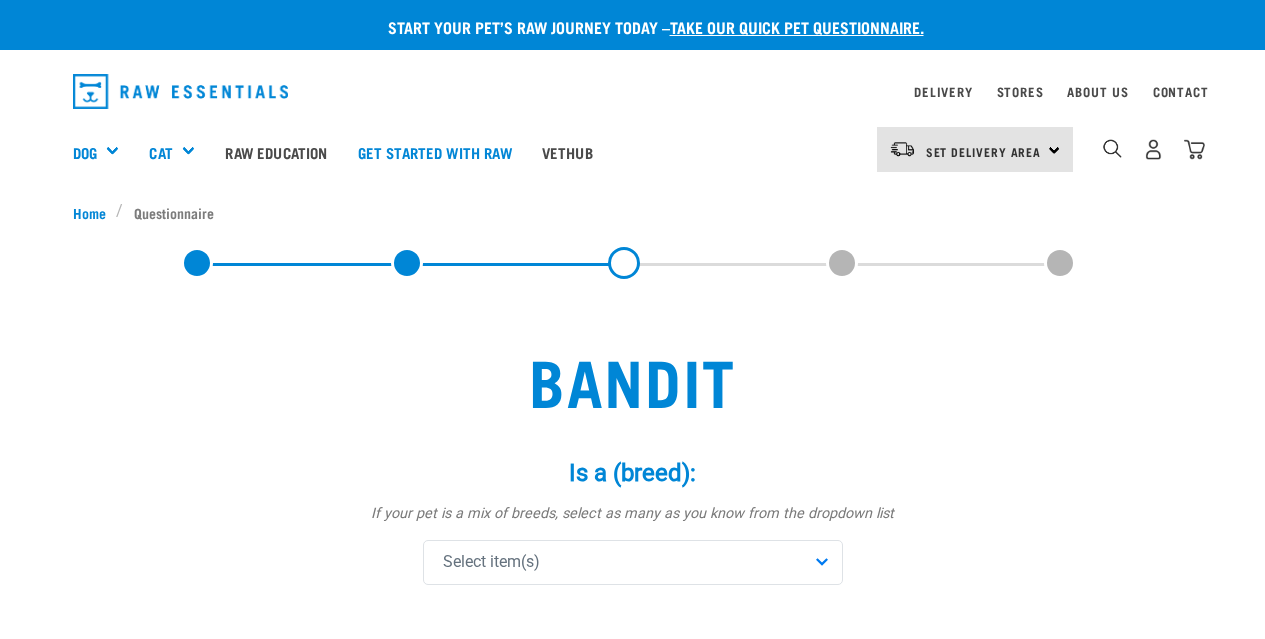 scroll, scrollTop: 0, scrollLeft: 0, axis: both 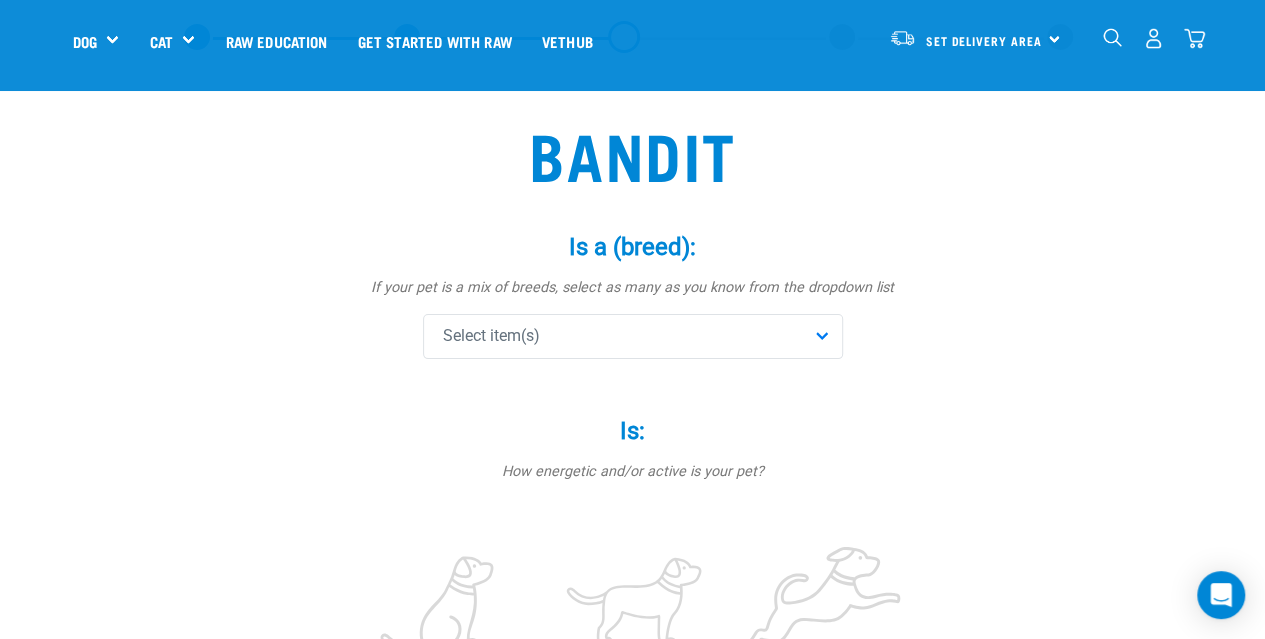 click on "Select item(s)" at bounding box center (633, 336) 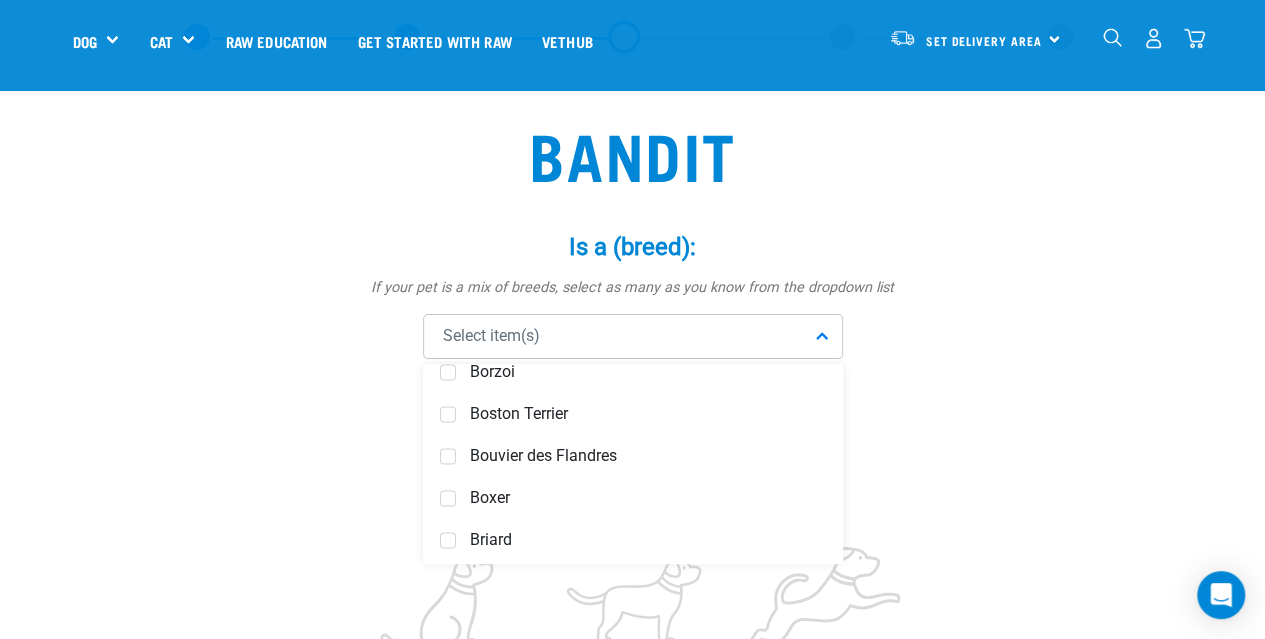 scroll, scrollTop: 1618, scrollLeft: 0, axis: vertical 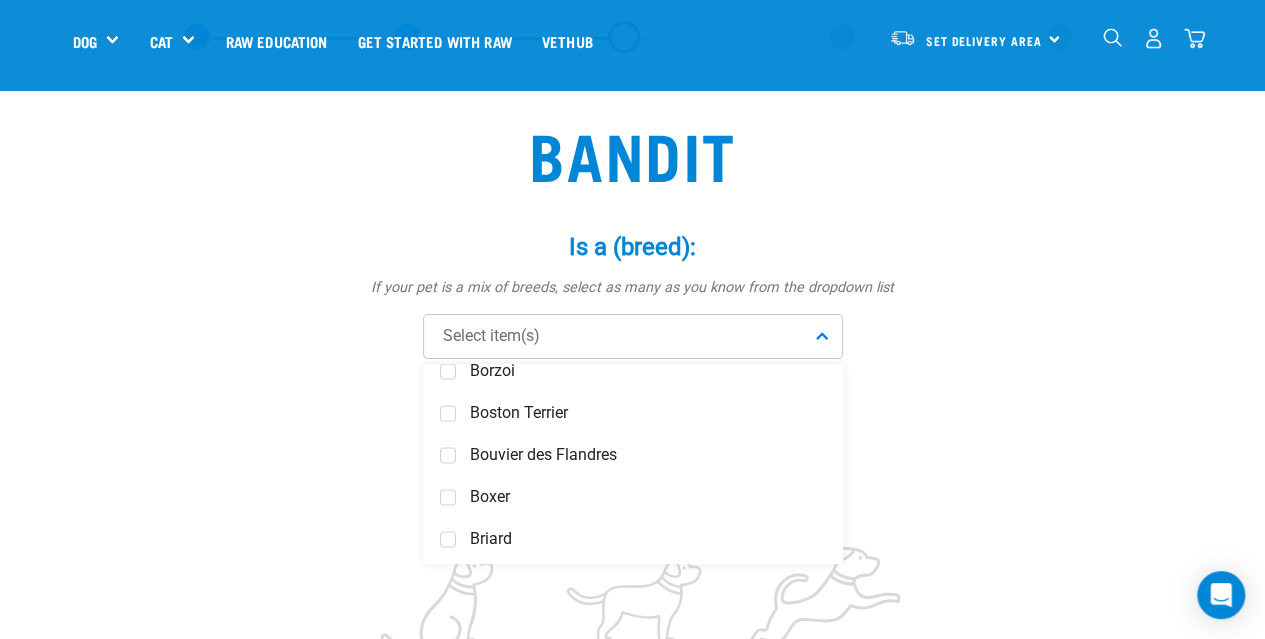 click on "Is: *" at bounding box center (633, 431) 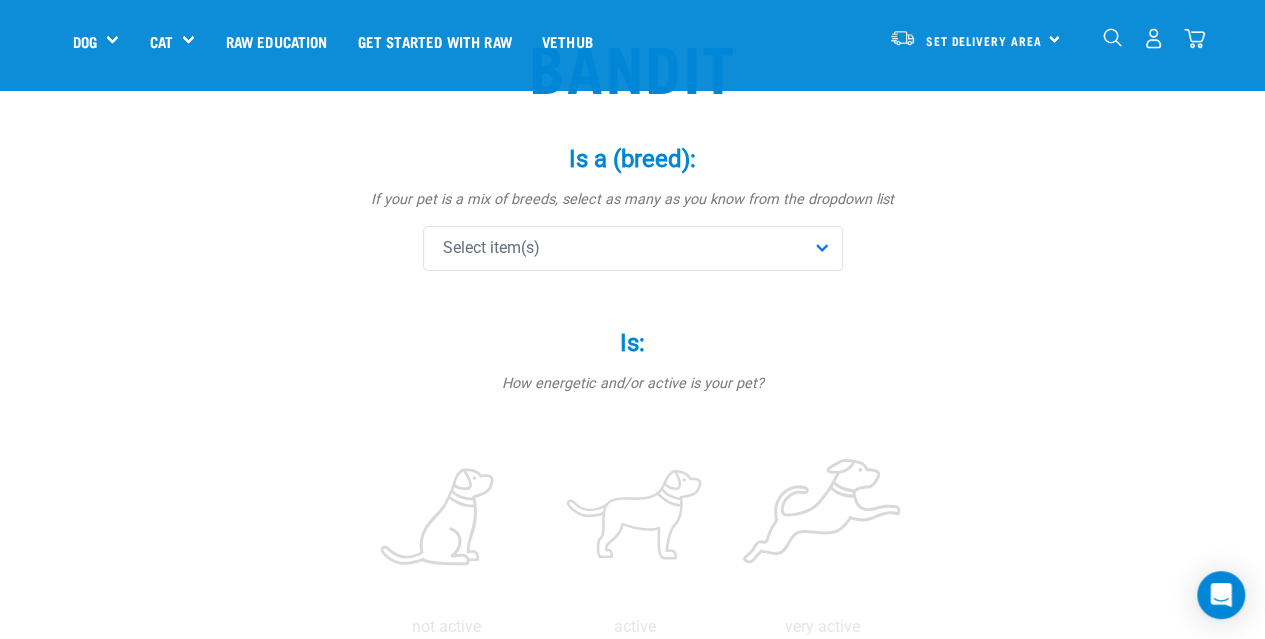 scroll, scrollTop: 176, scrollLeft: 0, axis: vertical 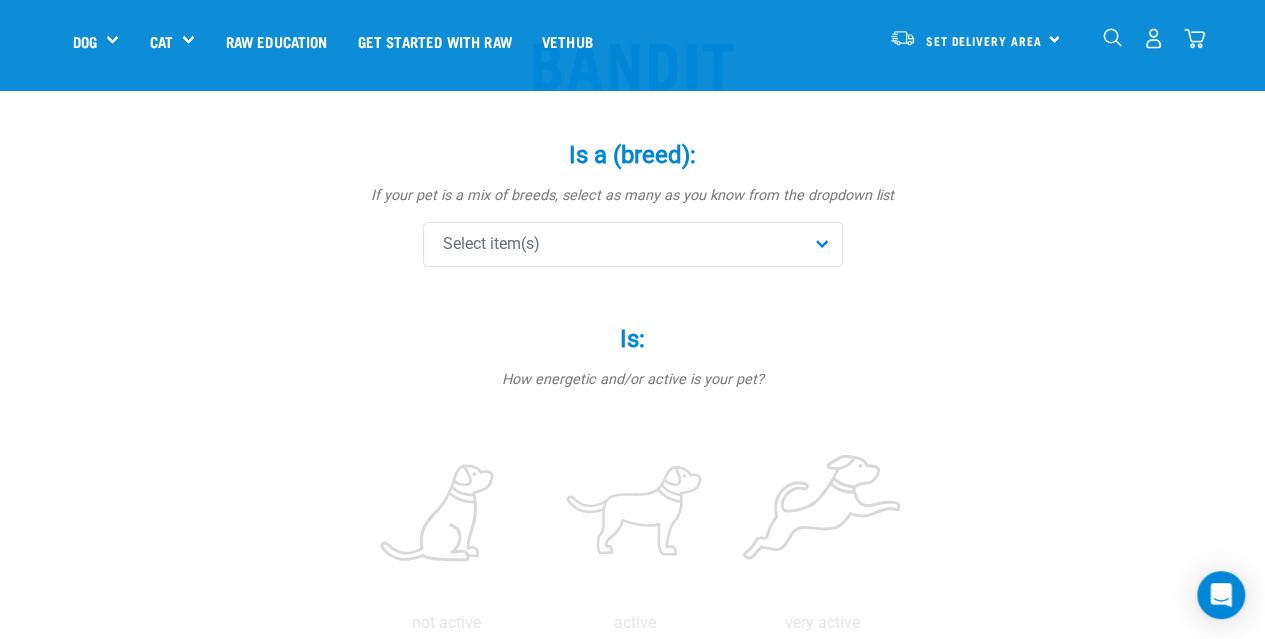 click on "Select item(s)" at bounding box center (633, 244) 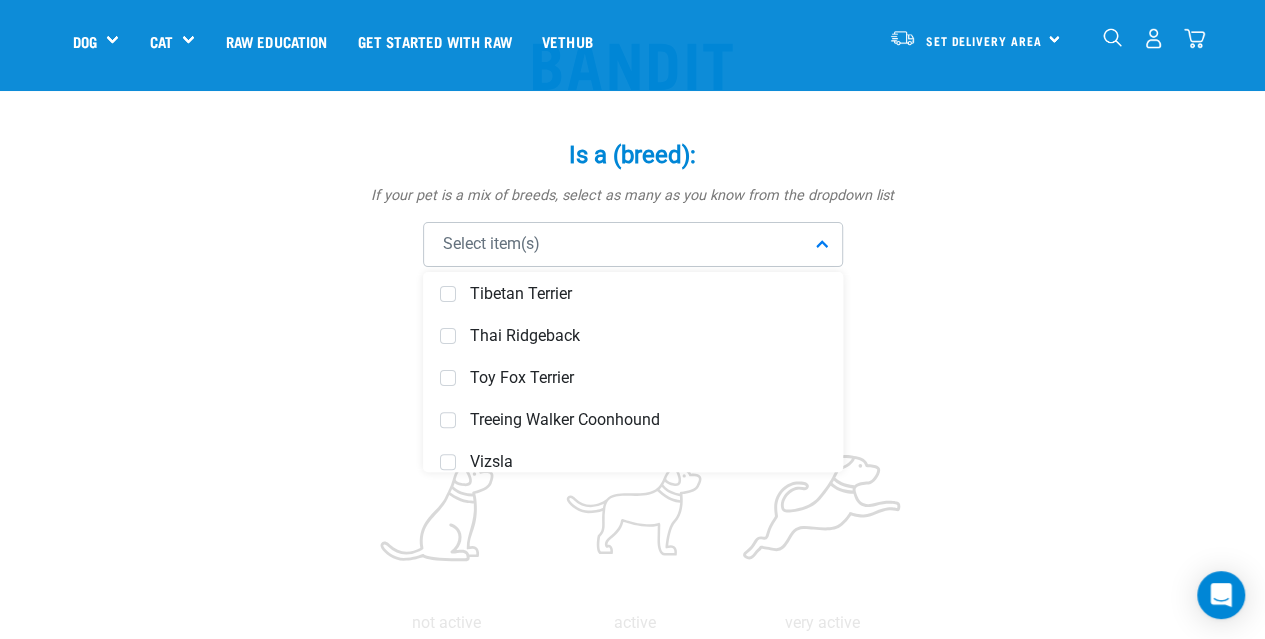 scroll, scrollTop: 8423, scrollLeft: 0, axis: vertical 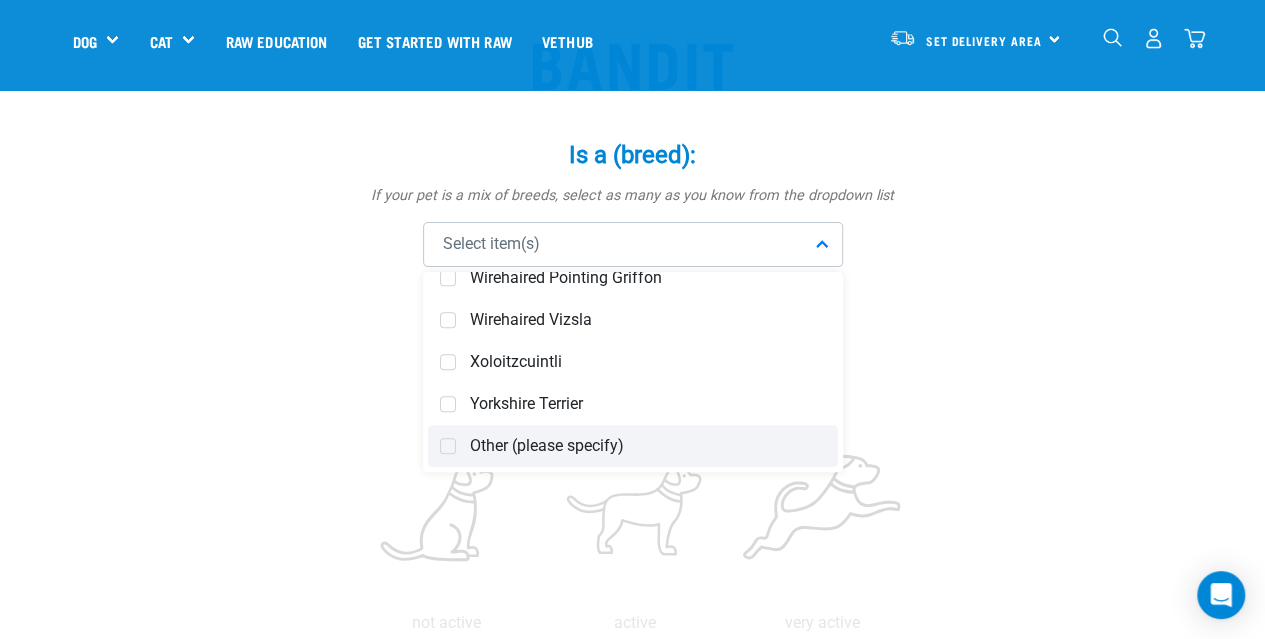 click at bounding box center [448, 446] 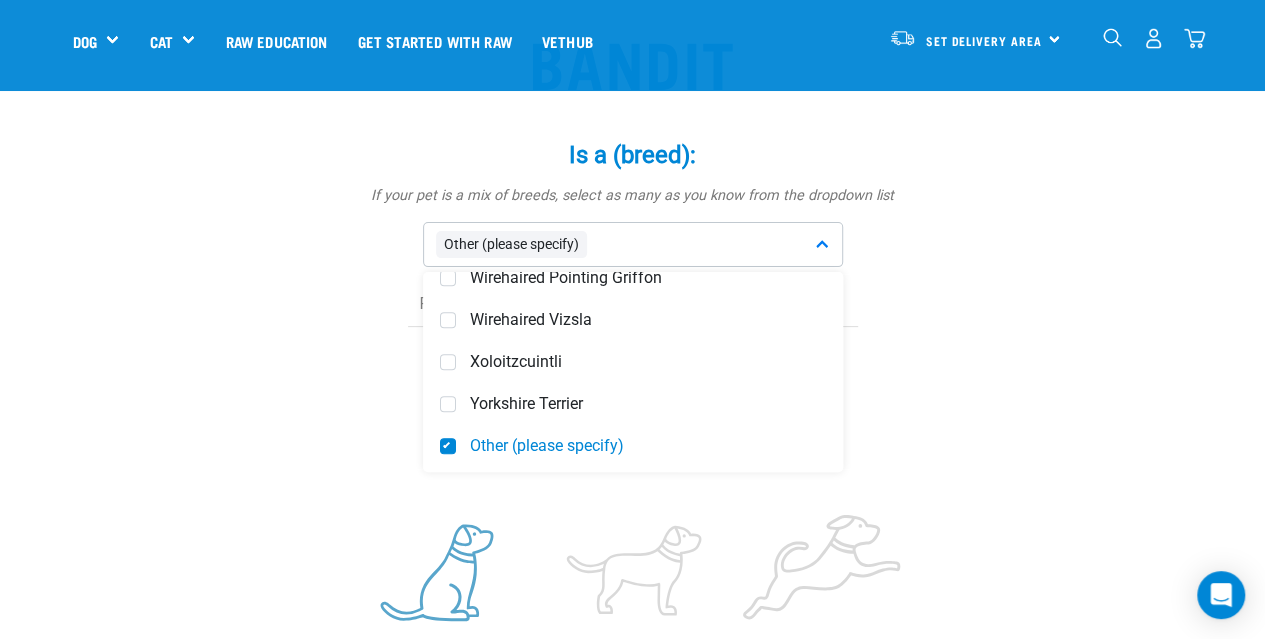 click at bounding box center (447, 574) 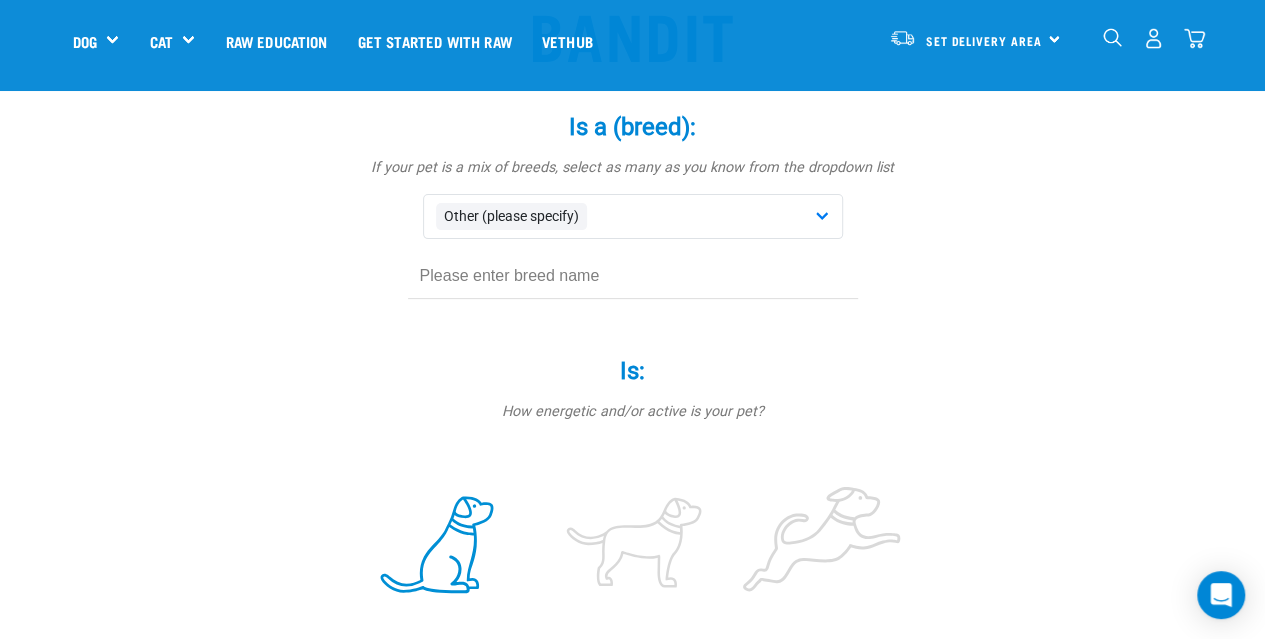 scroll, scrollTop: 203, scrollLeft: 0, axis: vertical 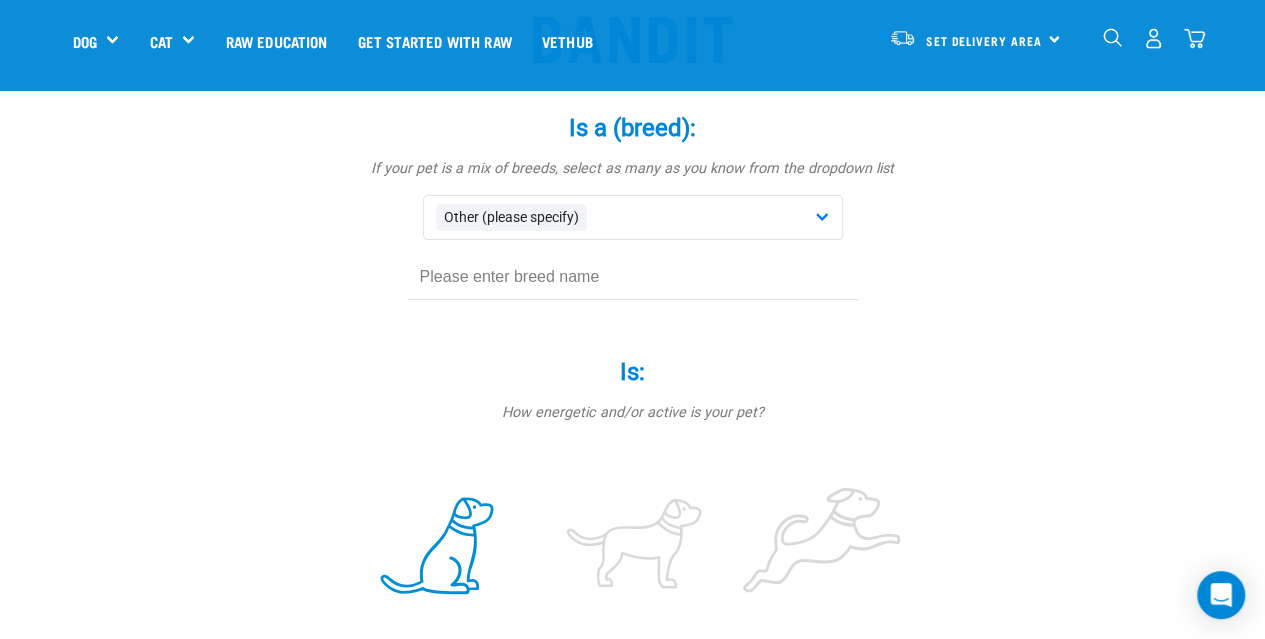 drag, startPoint x: 526, startPoint y: 279, endPoint x: 548, endPoint y: 207, distance: 75.28612 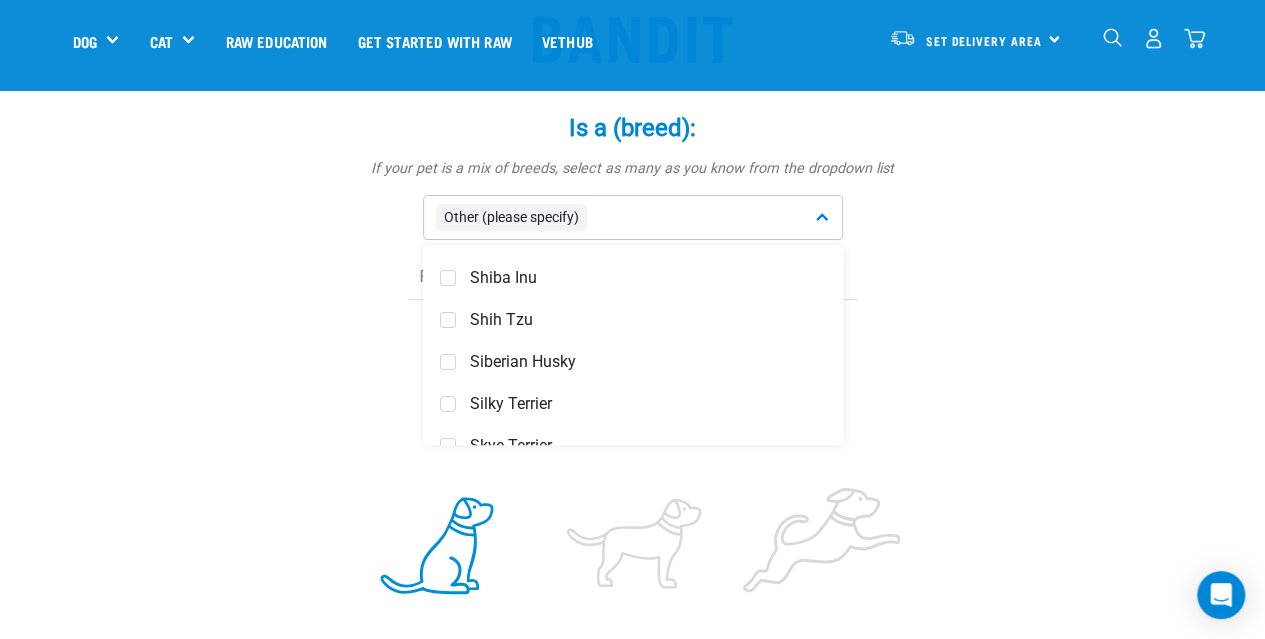scroll, scrollTop: 7169, scrollLeft: 0, axis: vertical 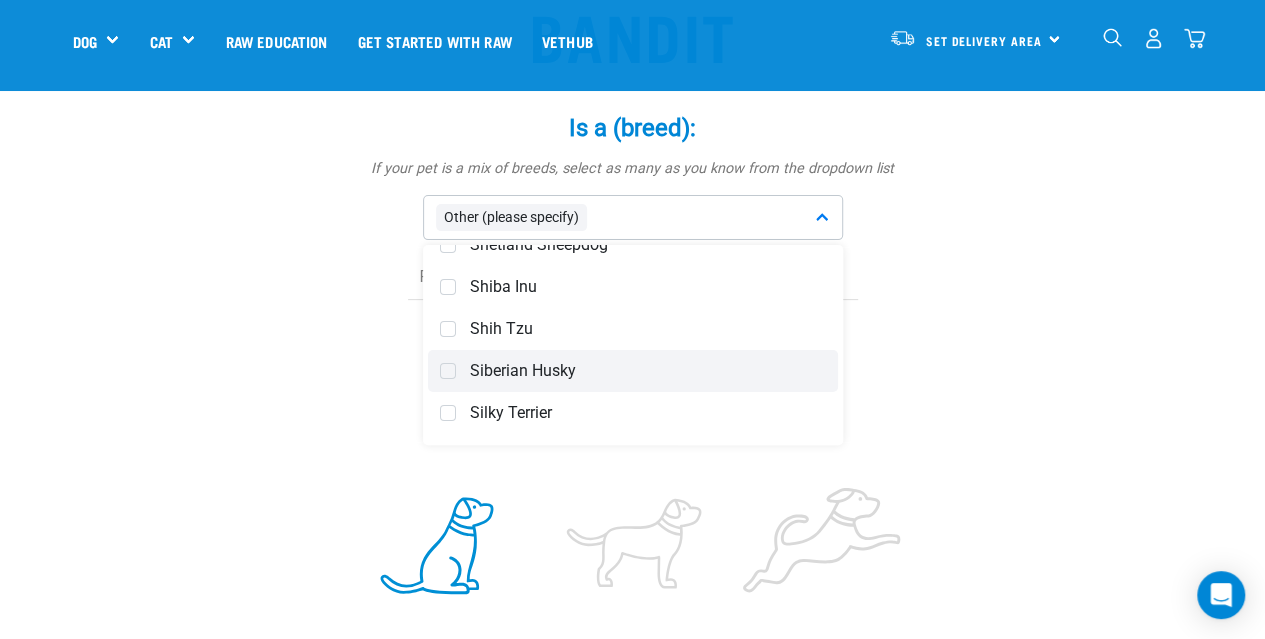 click on "Siberian Husky" at bounding box center [633, 371] 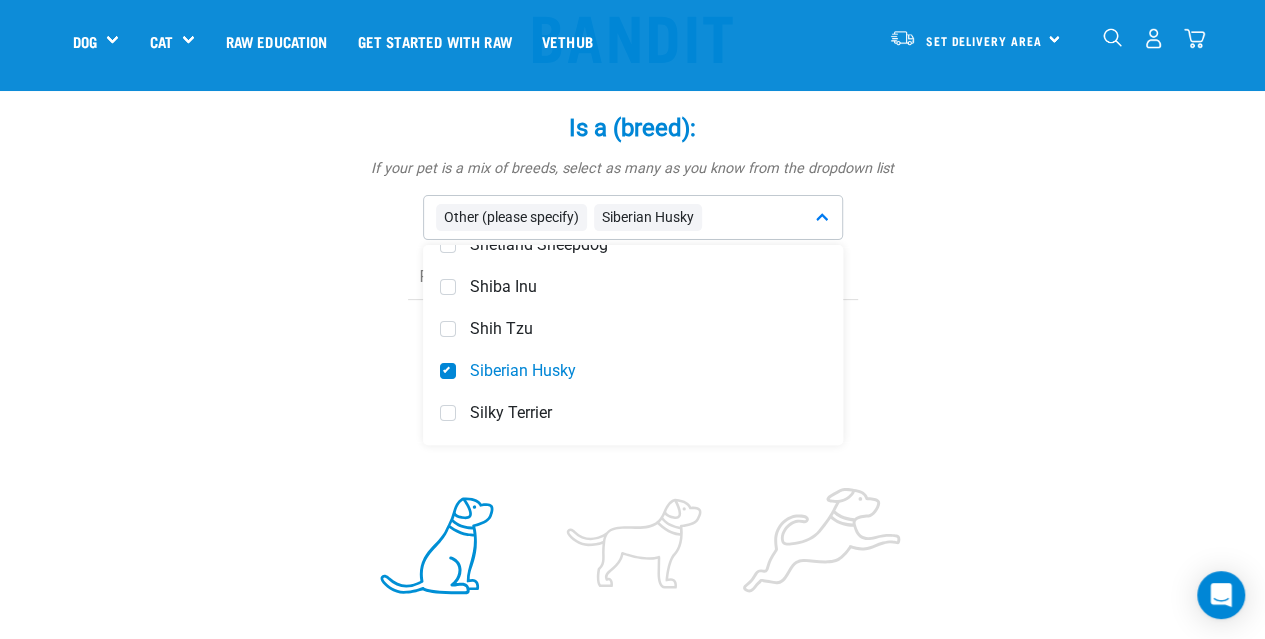 click on "Other (please specify) Siberian Husky" at bounding box center (633, 217) 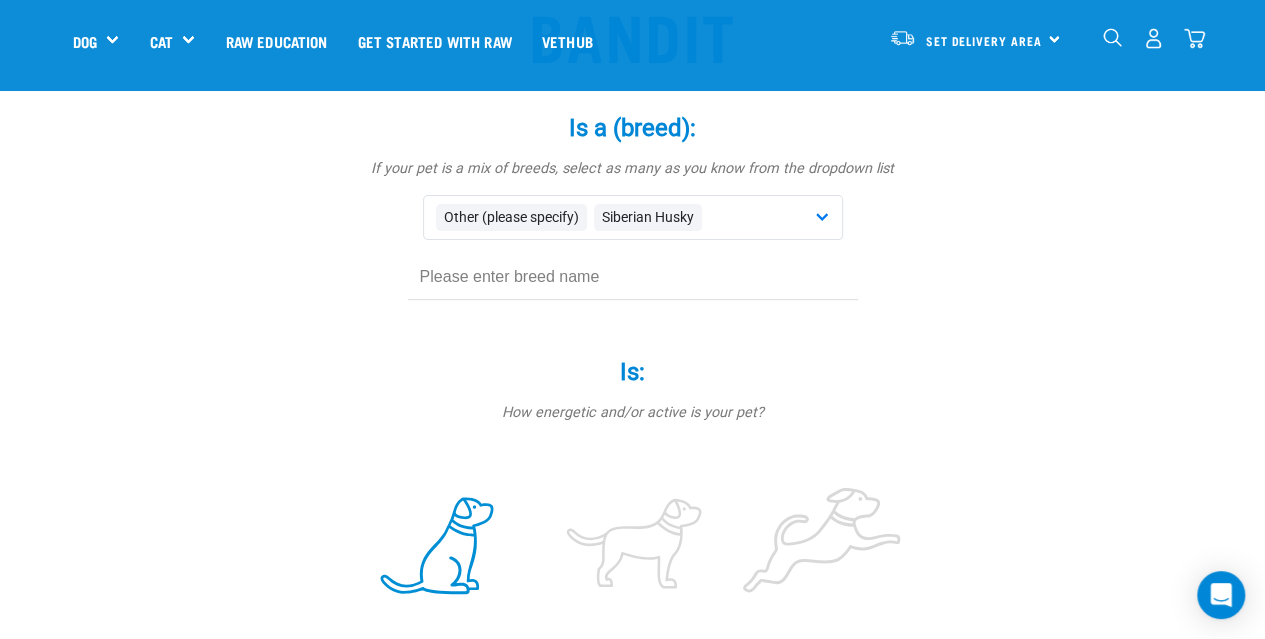 drag, startPoint x: 702, startPoint y: 215, endPoint x: 781, endPoint y: 234, distance: 81.25269 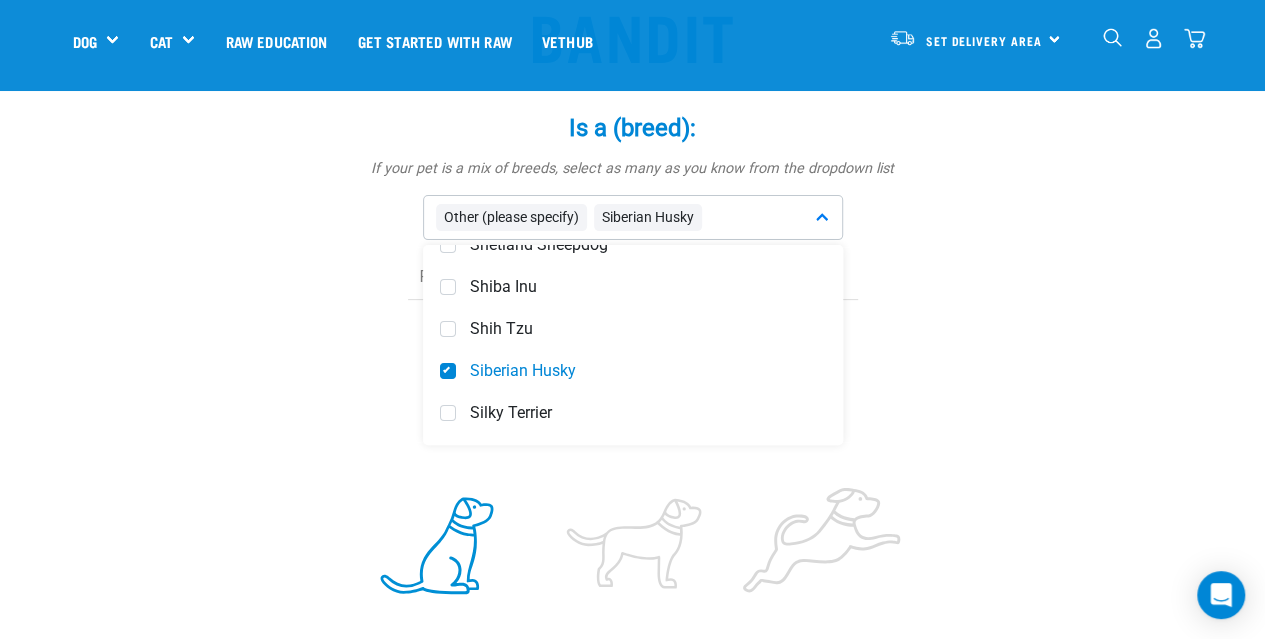 click on "Other (please specify) Siberian Husky" at bounding box center (633, 217) 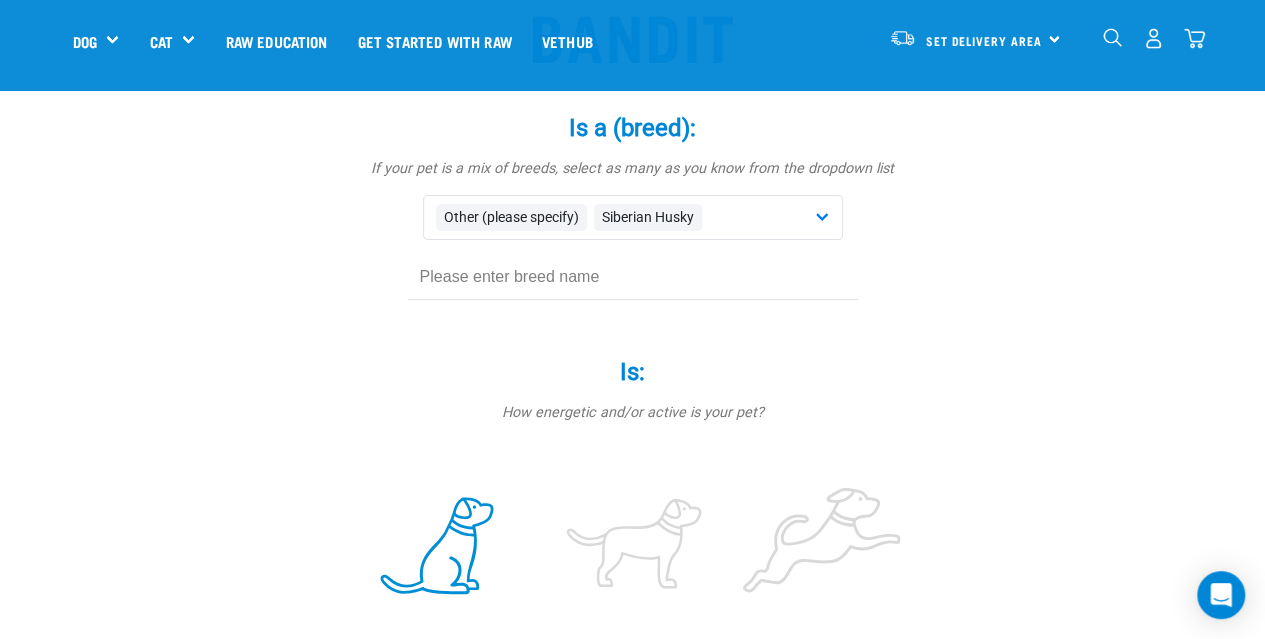 click on "Other (please specify) Siberian Husky" at bounding box center (633, 217) 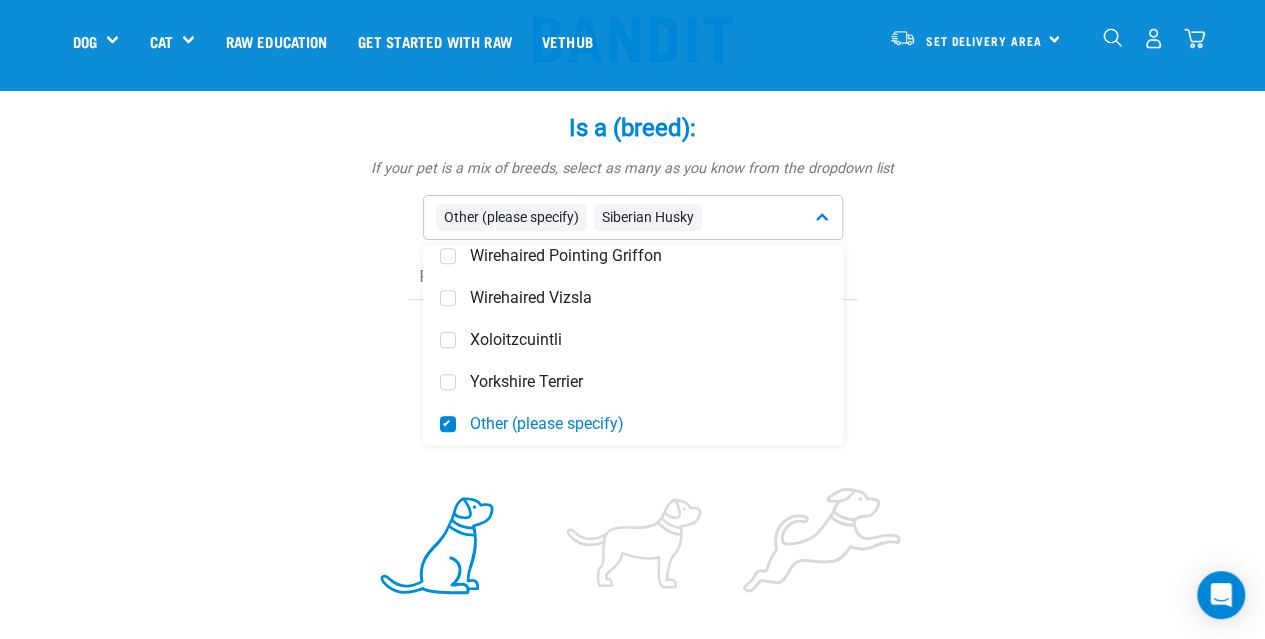 scroll, scrollTop: 8423, scrollLeft: 0, axis: vertical 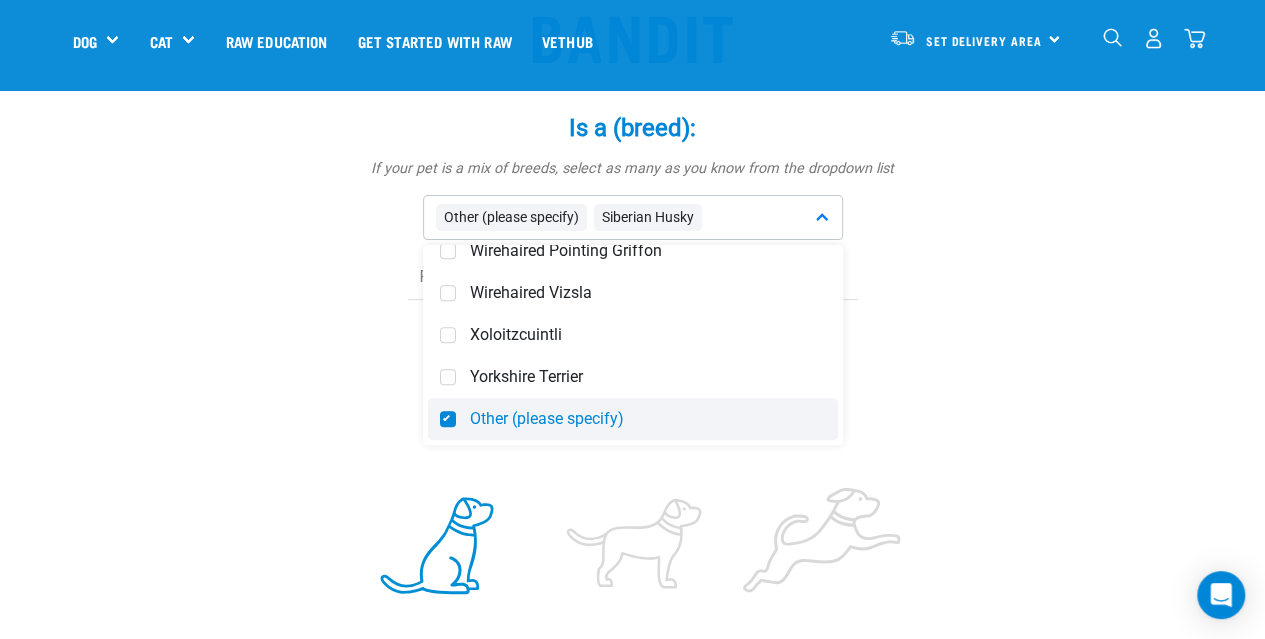 click at bounding box center (448, 419) 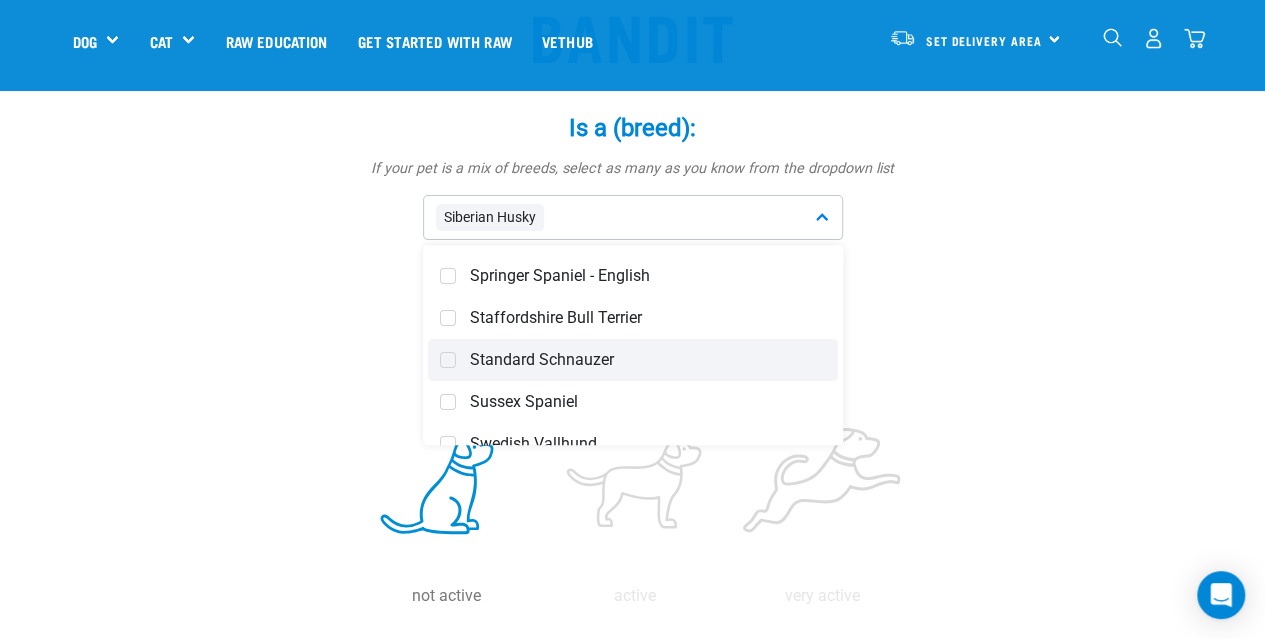 scroll, scrollTop: 7601, scrollLeft: 0, axis: vertical 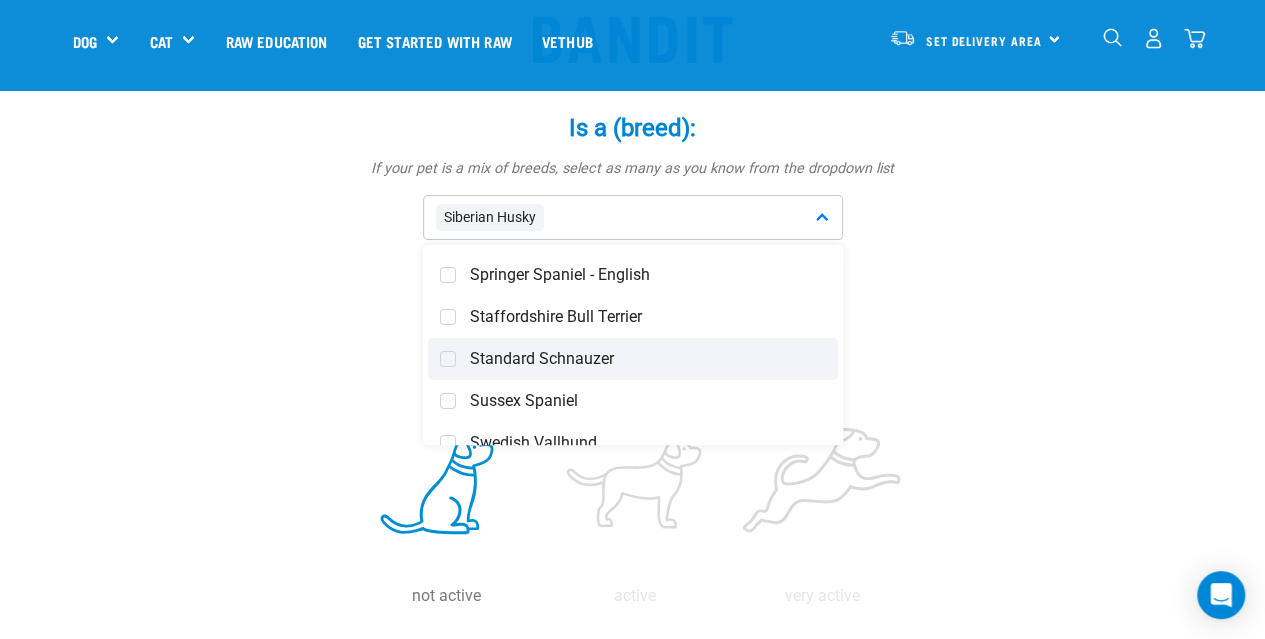 click at bounding box center (448, 317) 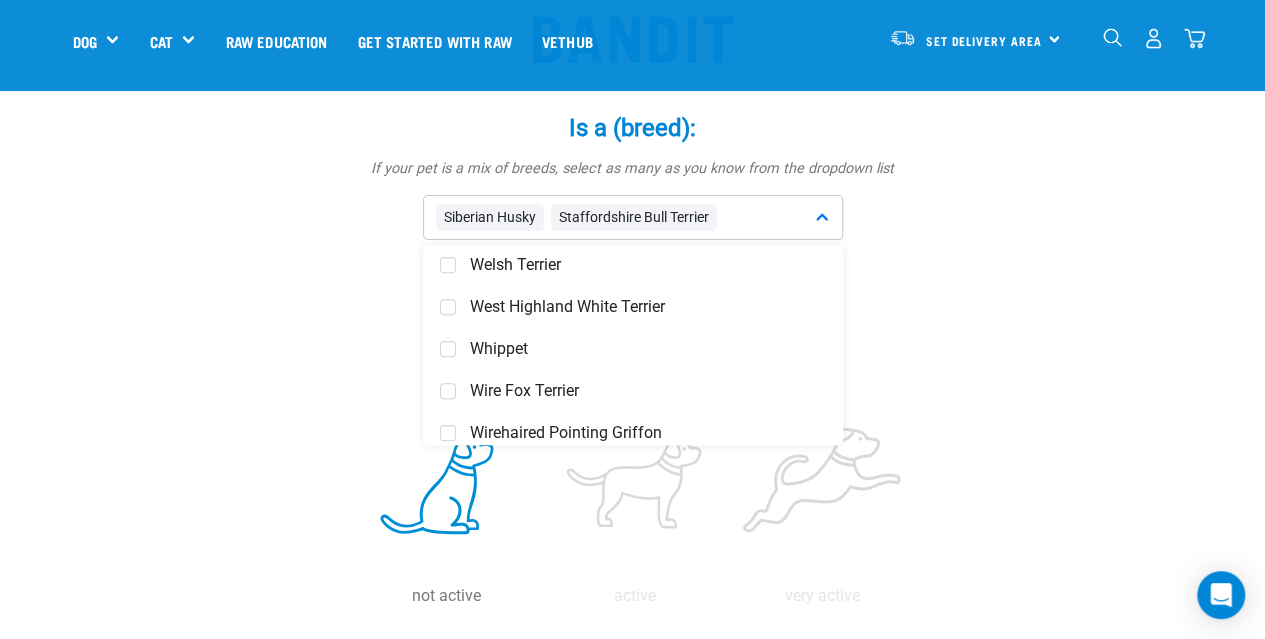 scroll, scrollTop: 8423, scrollLeft: 0, axis: vertical 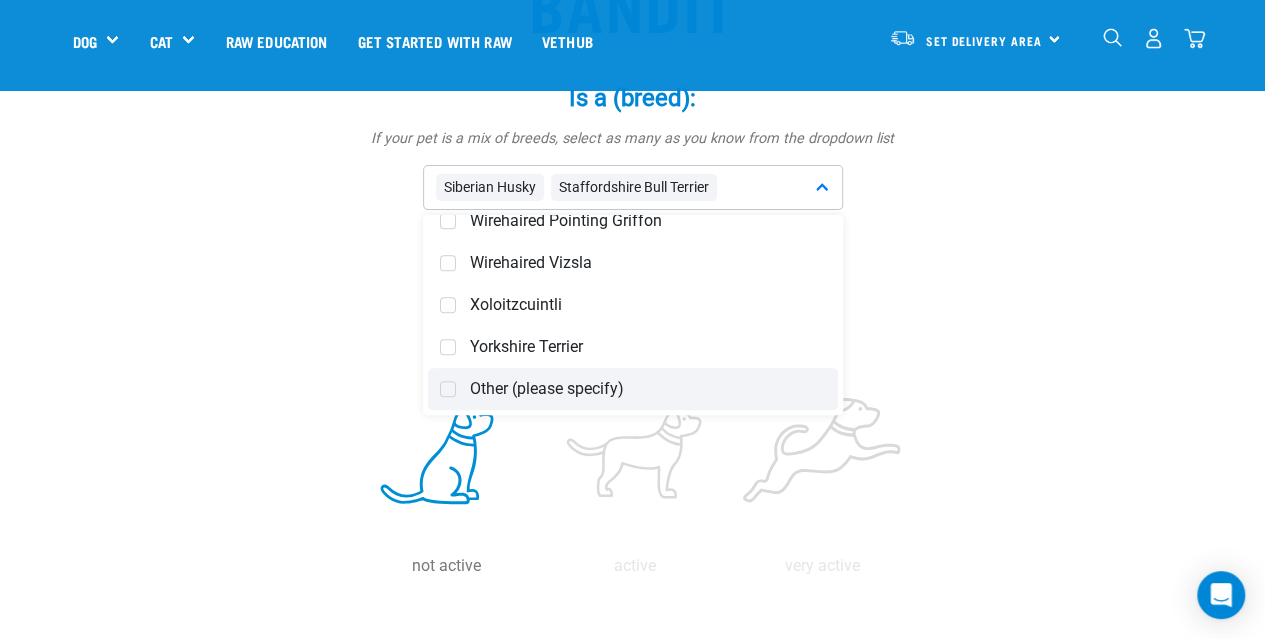 click on "Other (please specify)" at bounding box center [633, 389] 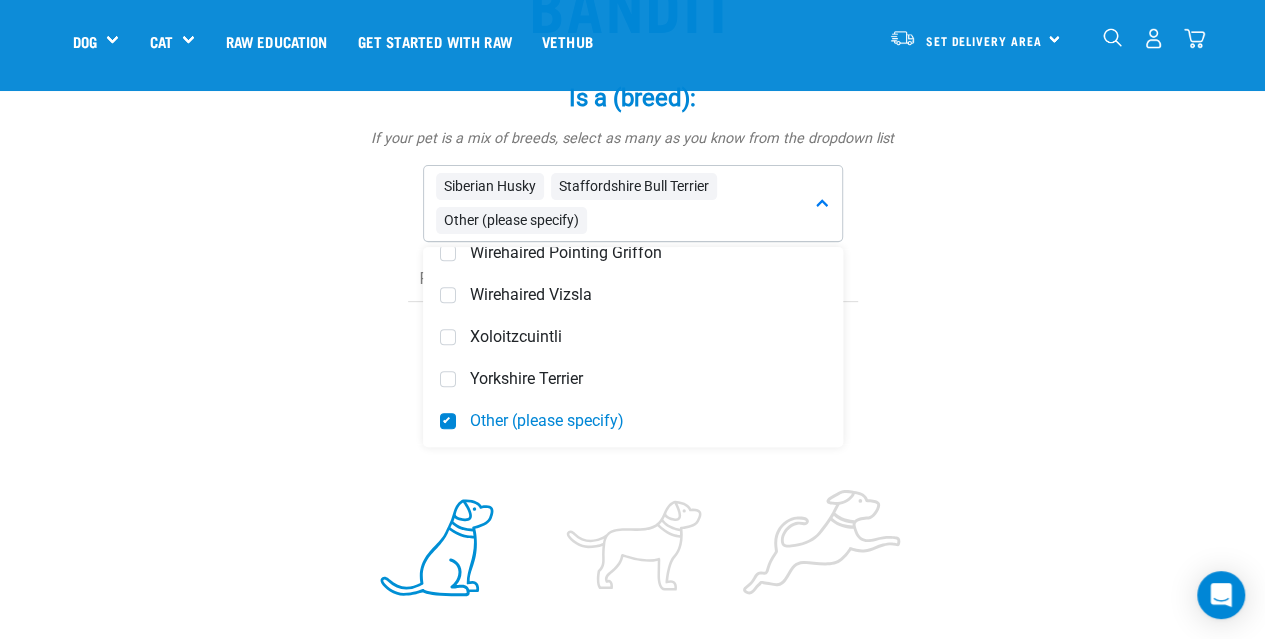 click on "Is a (breed): *
If your pet is a mix of breeds, select as many as you know from the dropdown list
Siberian Husky Staffordshire Bull Terrier Other (please specify)
Affenpinscher
Afghan Hound
Airedale Terrier
Pug" at bounding box center [633, 194] 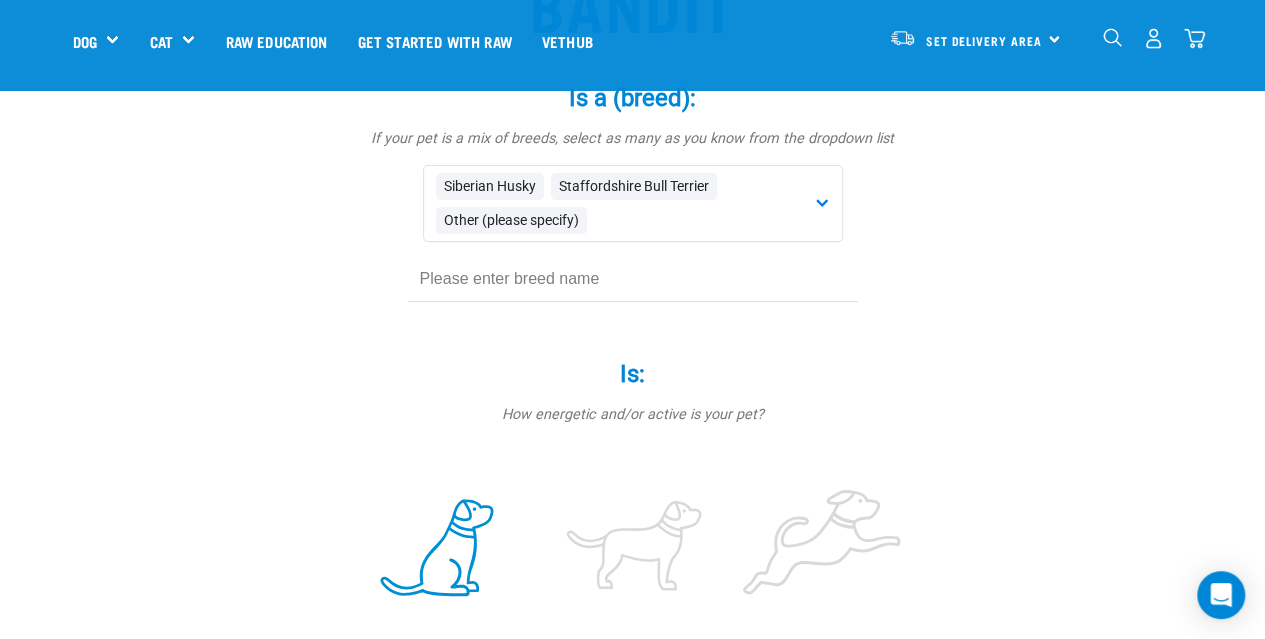 click at bounding box center (633, 279) 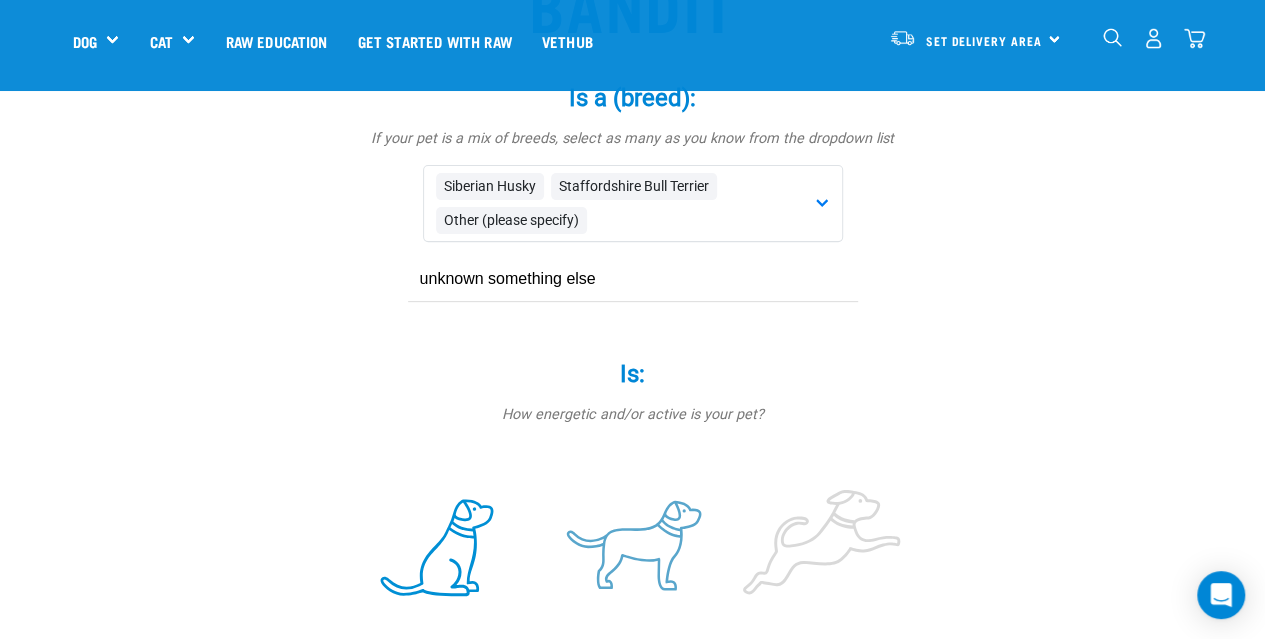 type on "unknown something else" 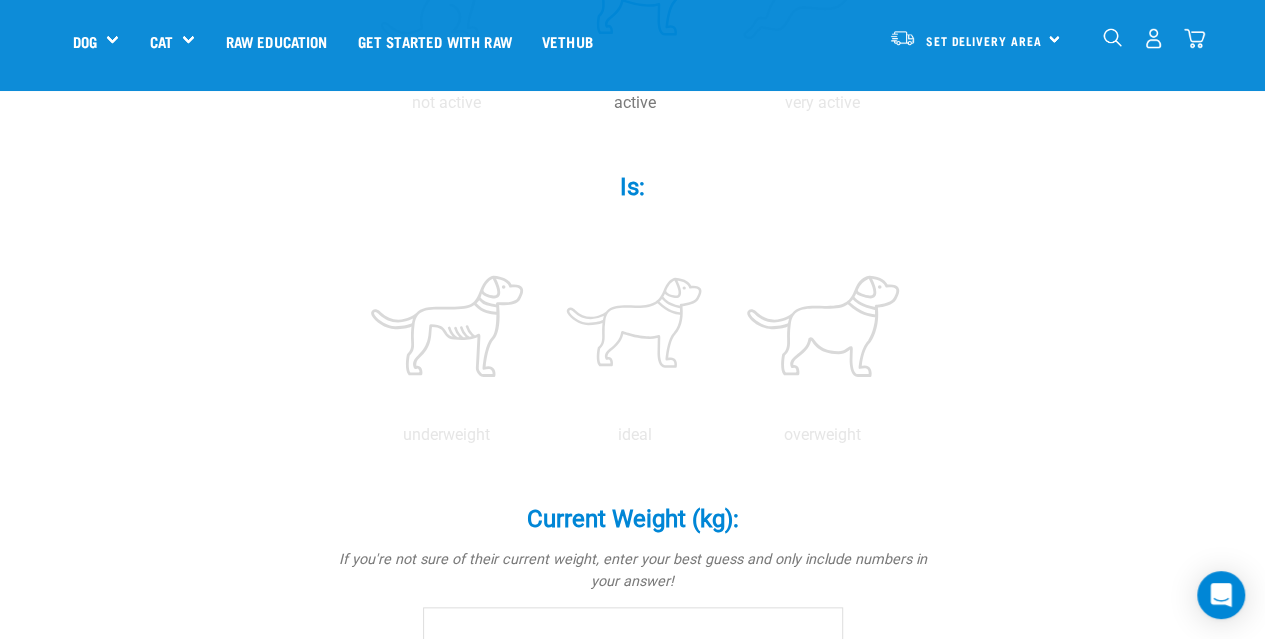 scroll, scrollTop: 788, scrollLeft: 0, axis: vertical 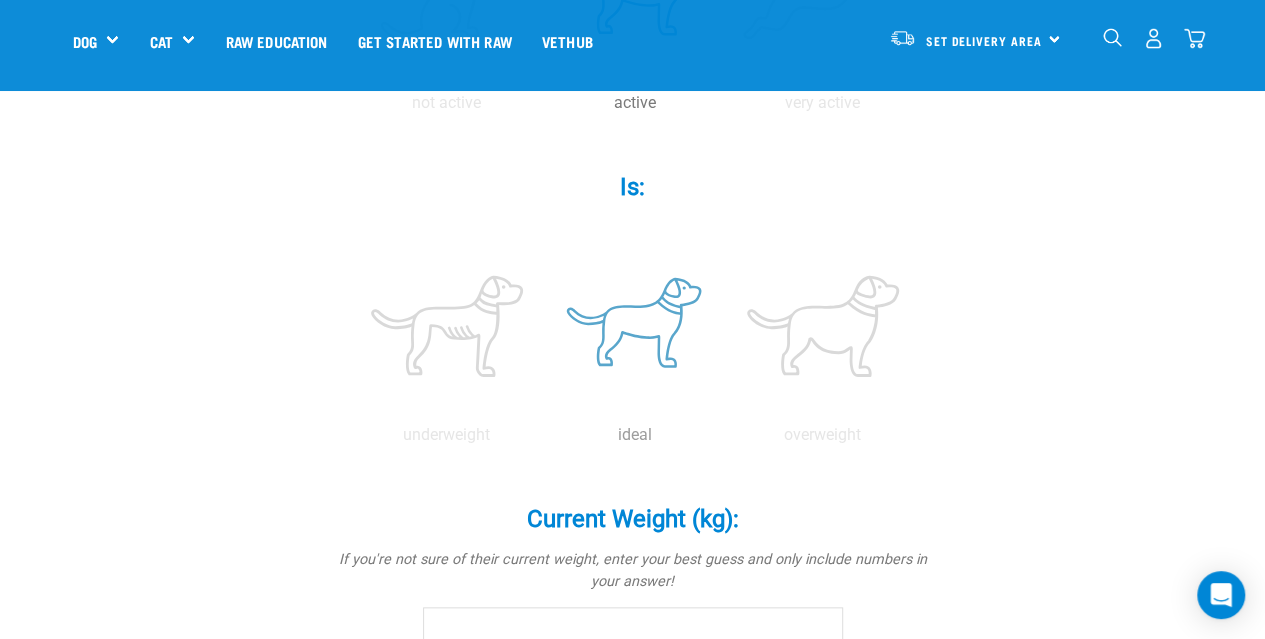 click at bounding box center (635, 326) 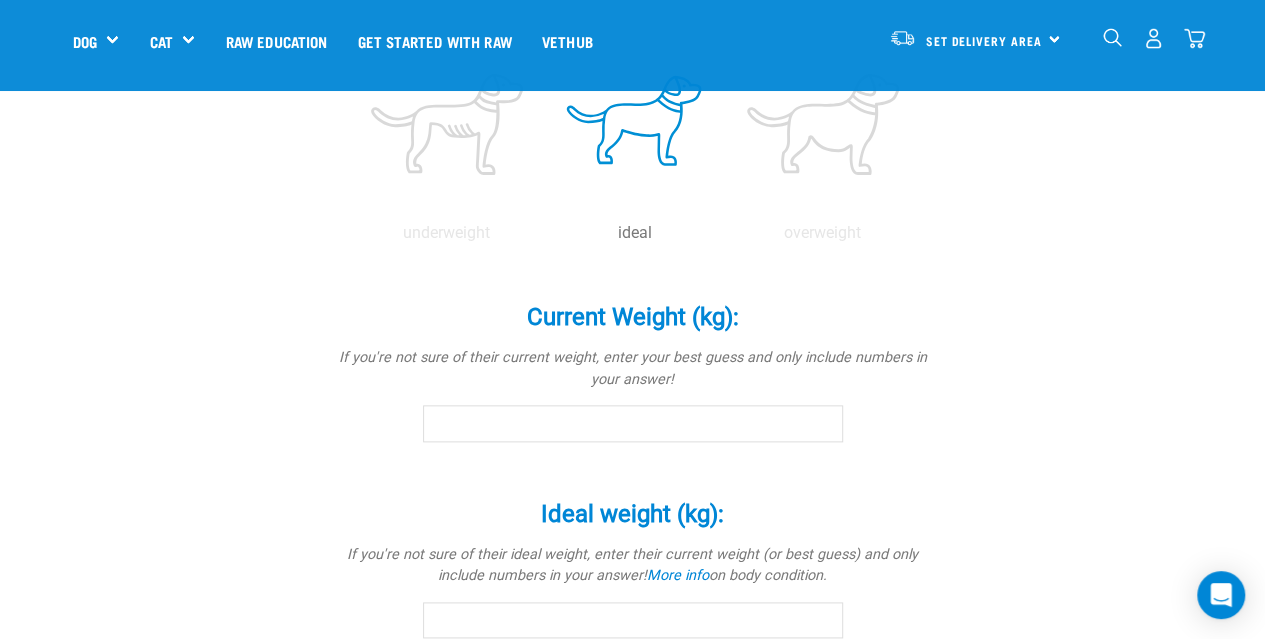 scroll, scrollTop: 994, scrollLeft: 0, axis: vertical 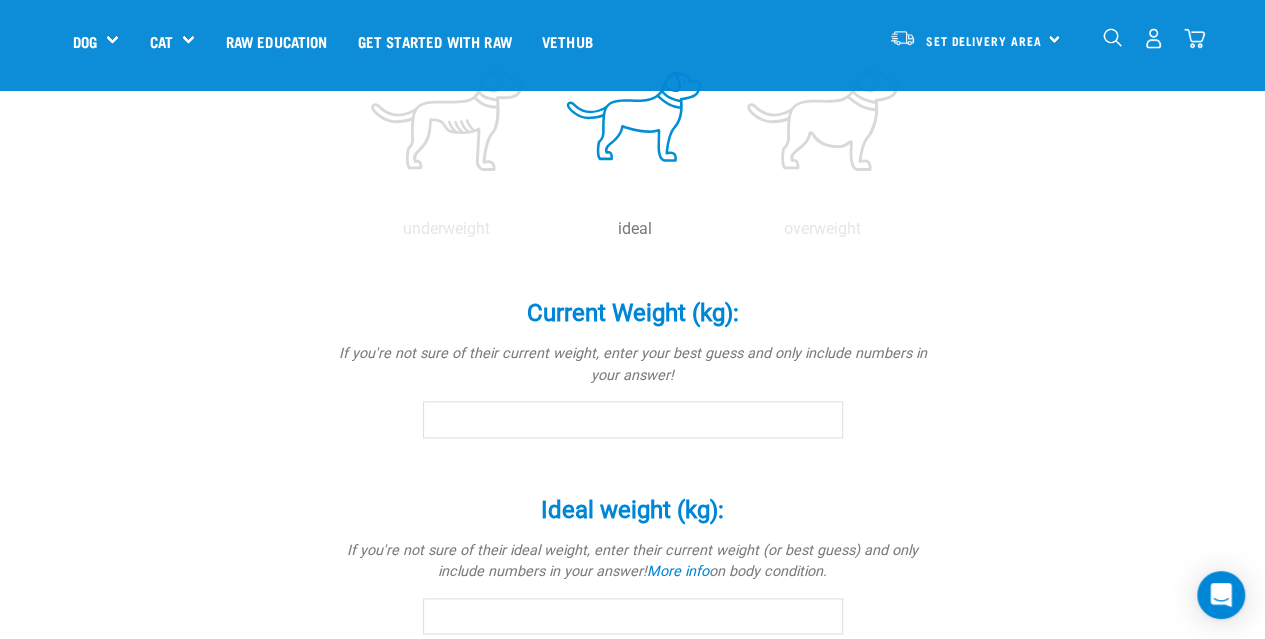 click on "Current Weight (kg): *" at bounding box center (633, 419) 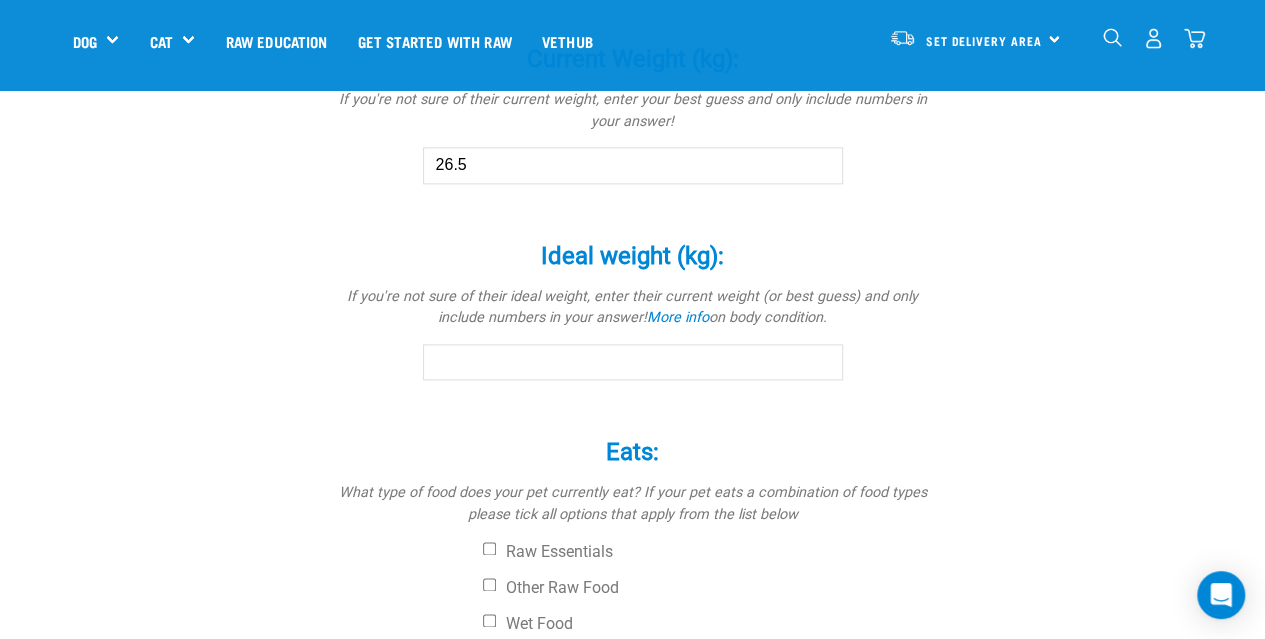 scroll, scrollTop: 1250, scrollLeft: 0, axis: vertical 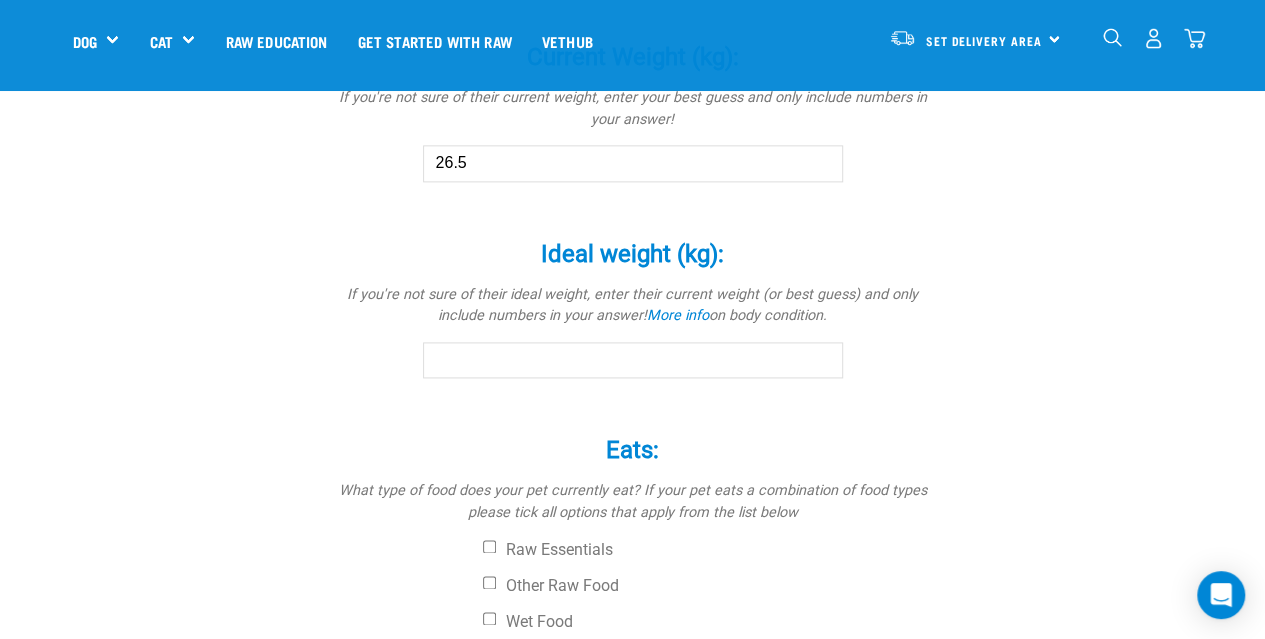 type on "26.5" 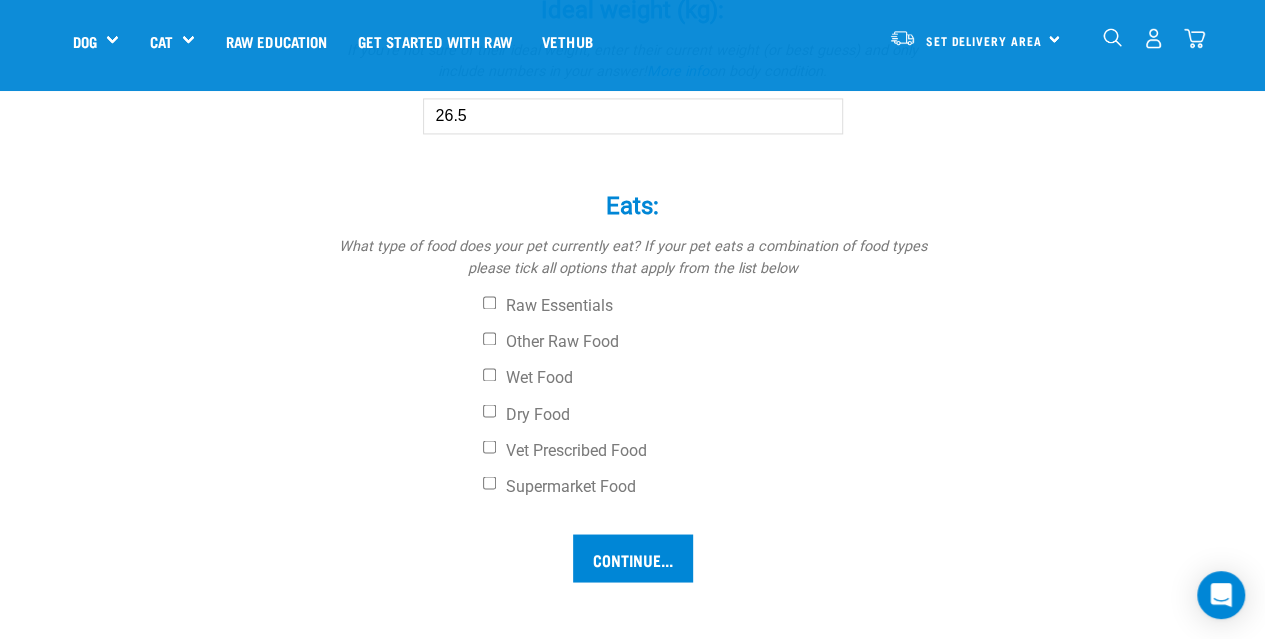 scroll, scrollTop: 1436, scrollLeft: 0, axis: vertical 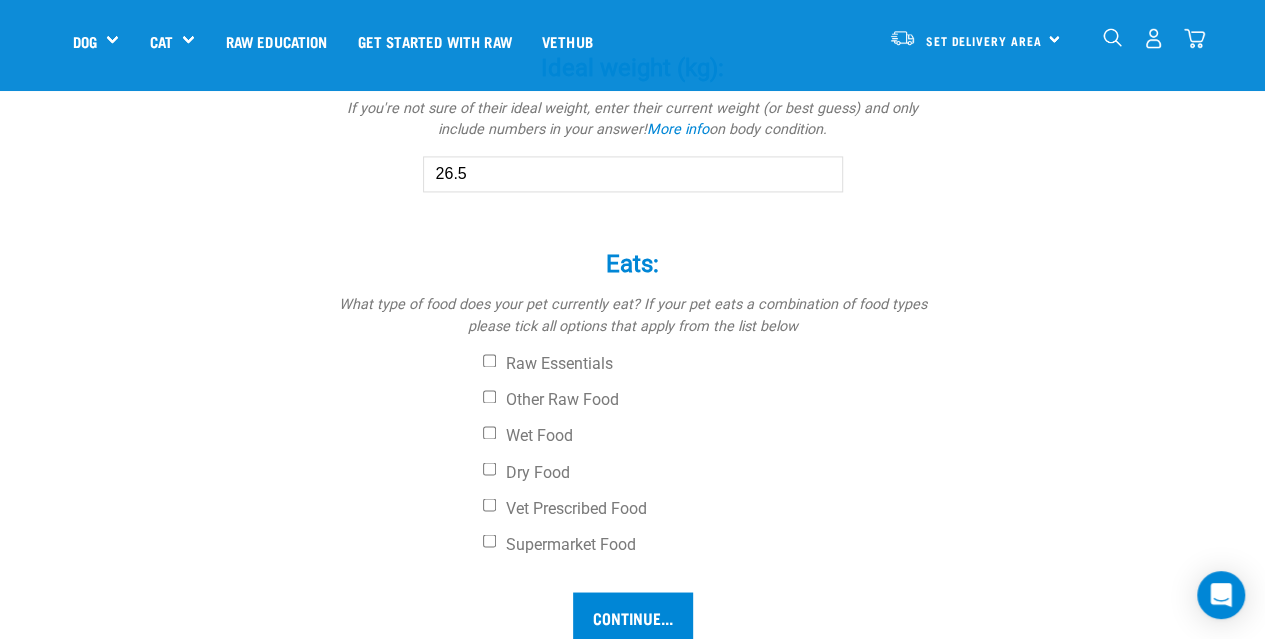 type on "26.5" 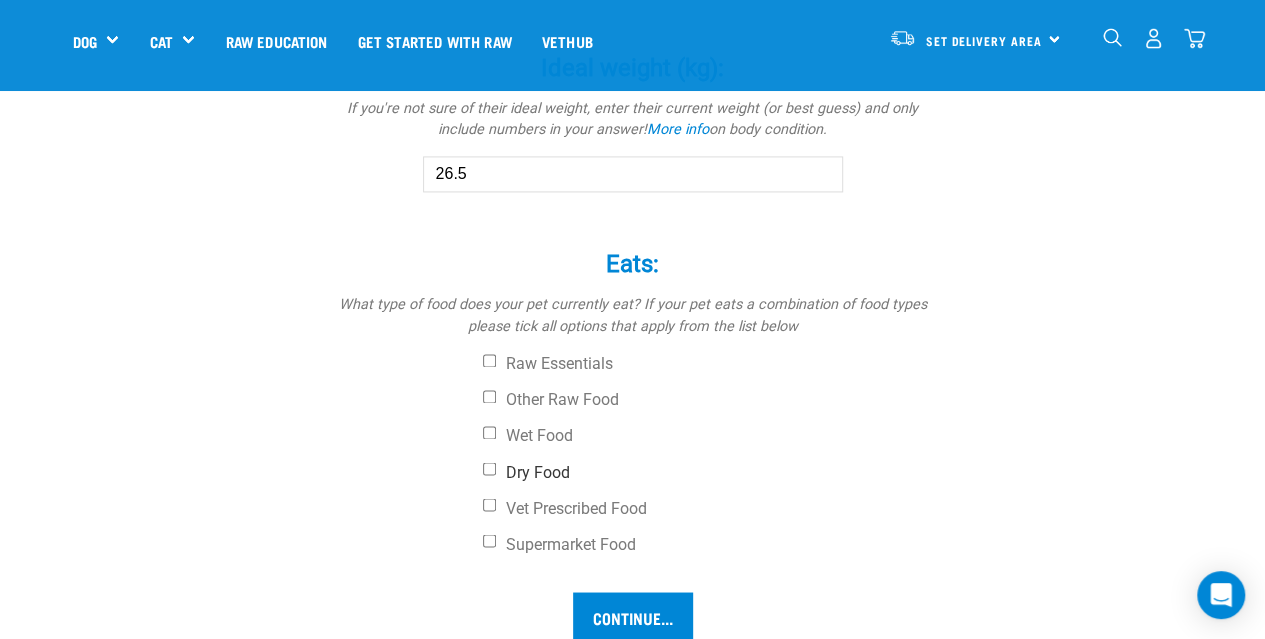 click on "Dry Food" at bounding box center [489, 468] 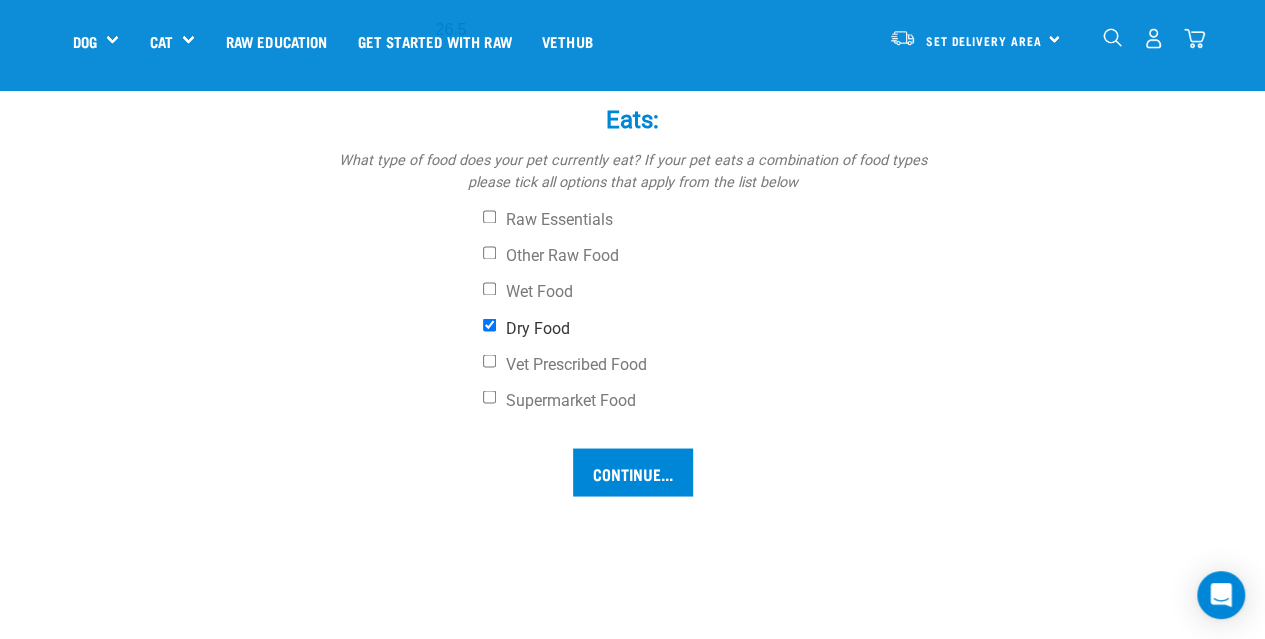 scroll, scrollTop: 1584, scrollLeft: 0, axis: vertical 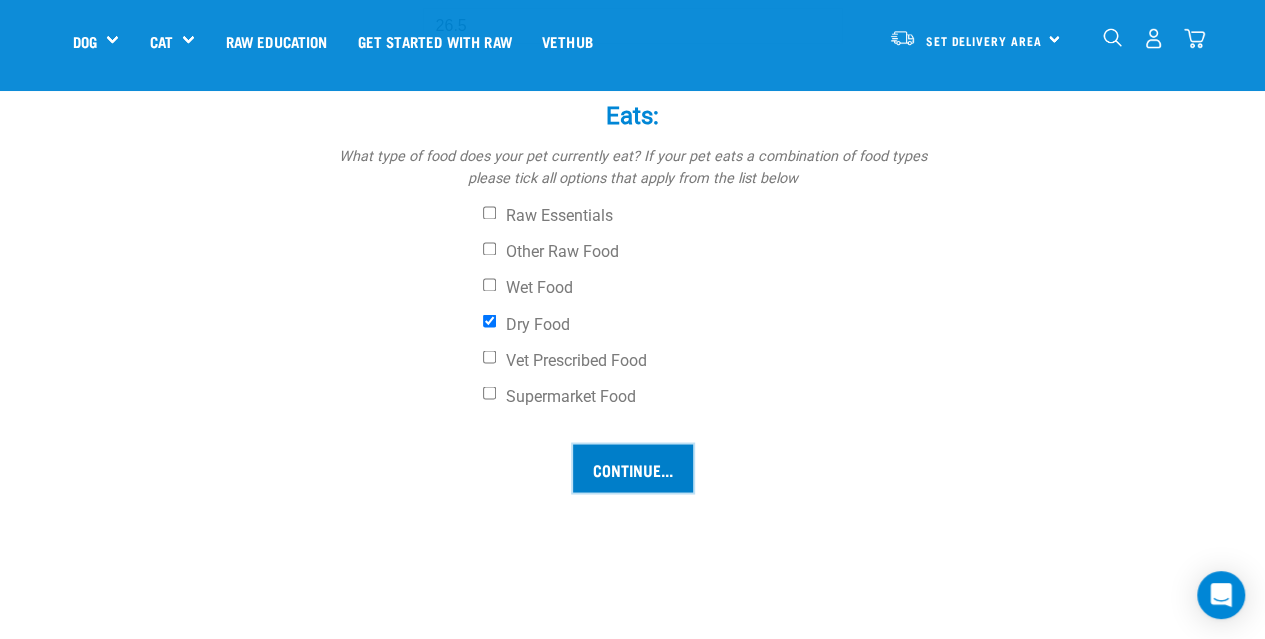 click on "Continue..." at bounding box center [633, 468] 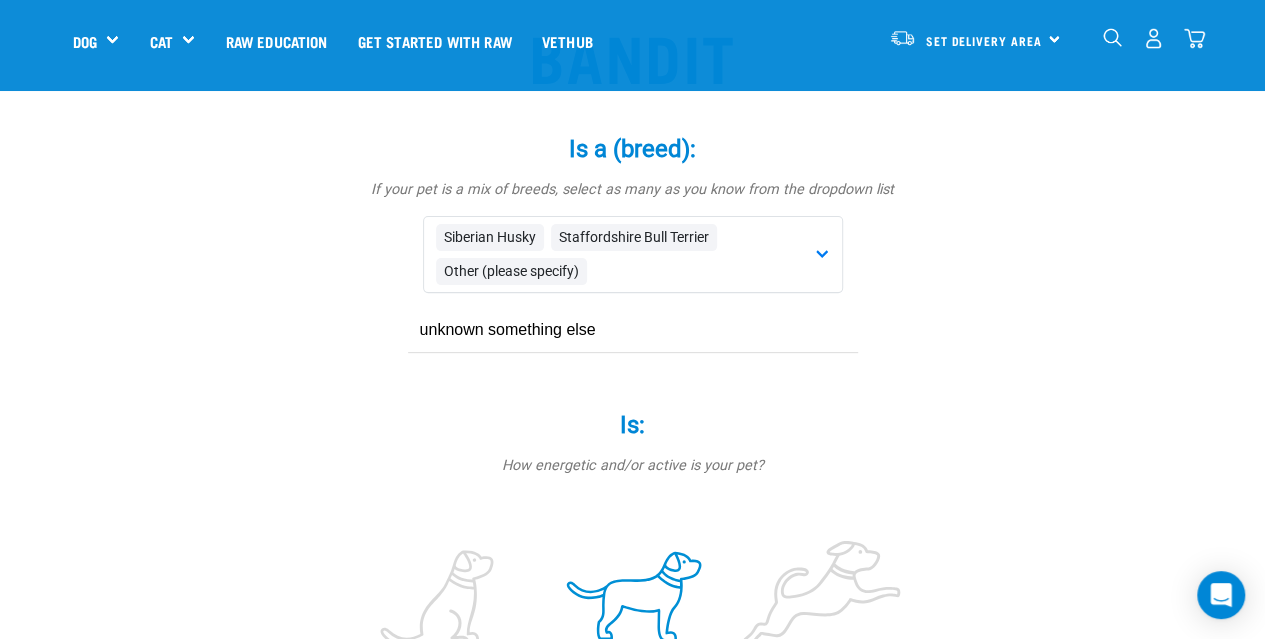 scroll, scrollTop: 181, scrollLeft: 0, axis: vertical 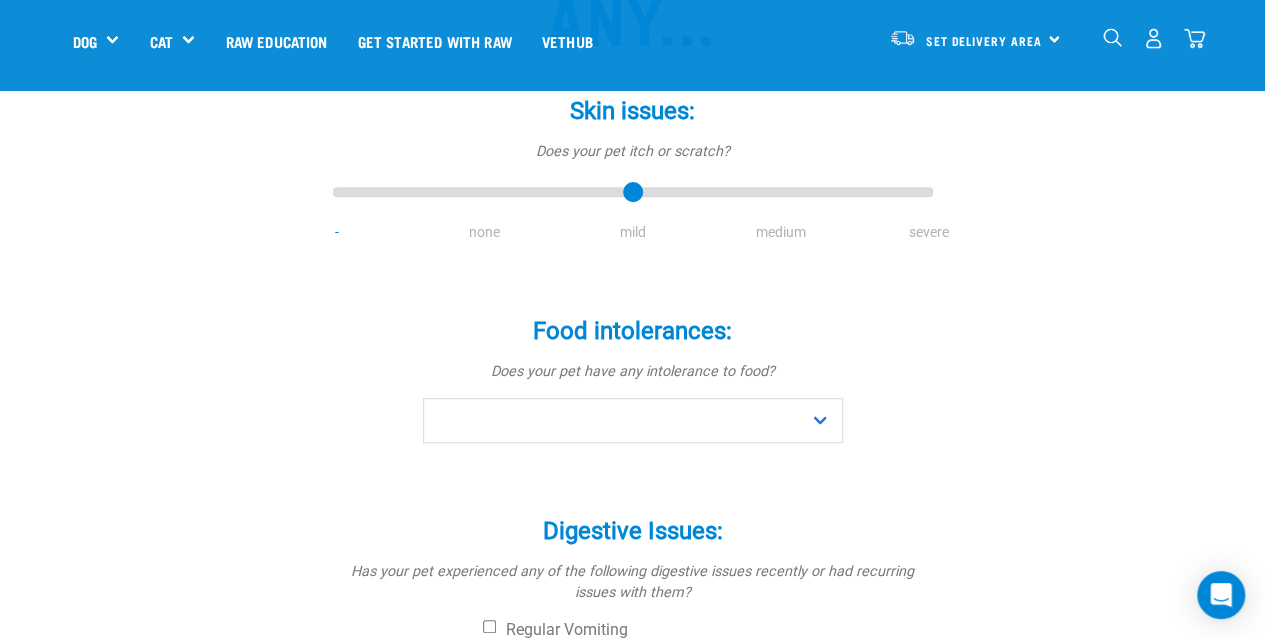 type on "2" 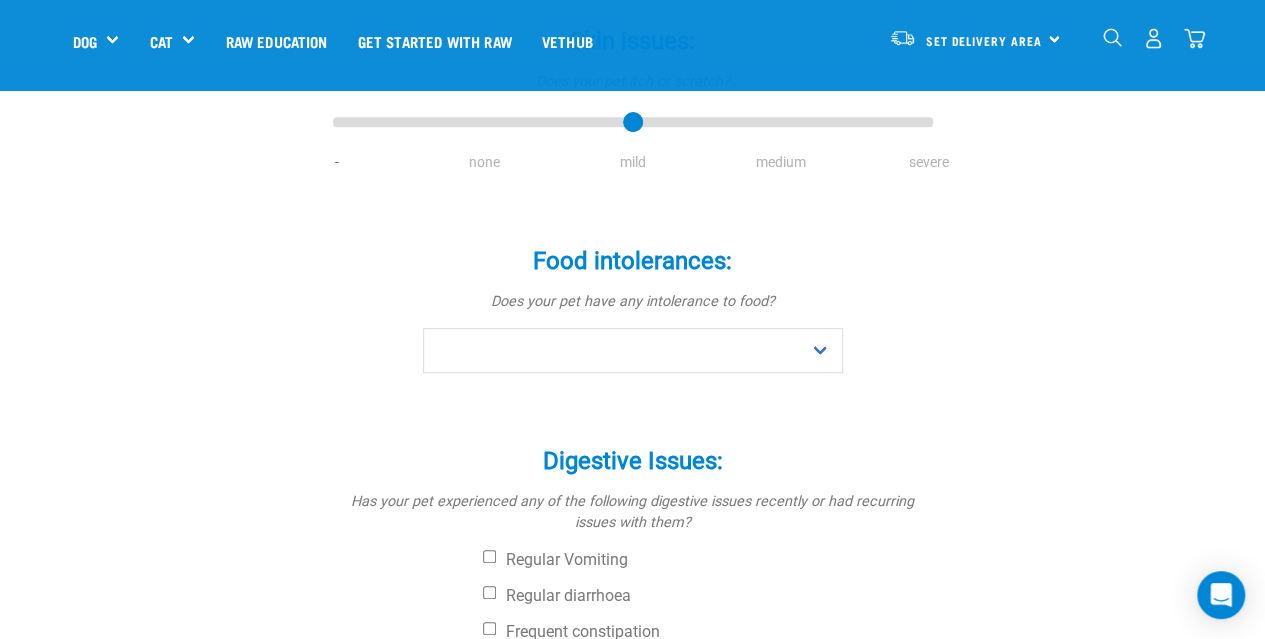 scroll, scrollTop: 363, scrollLeft: 0, axis: vertical 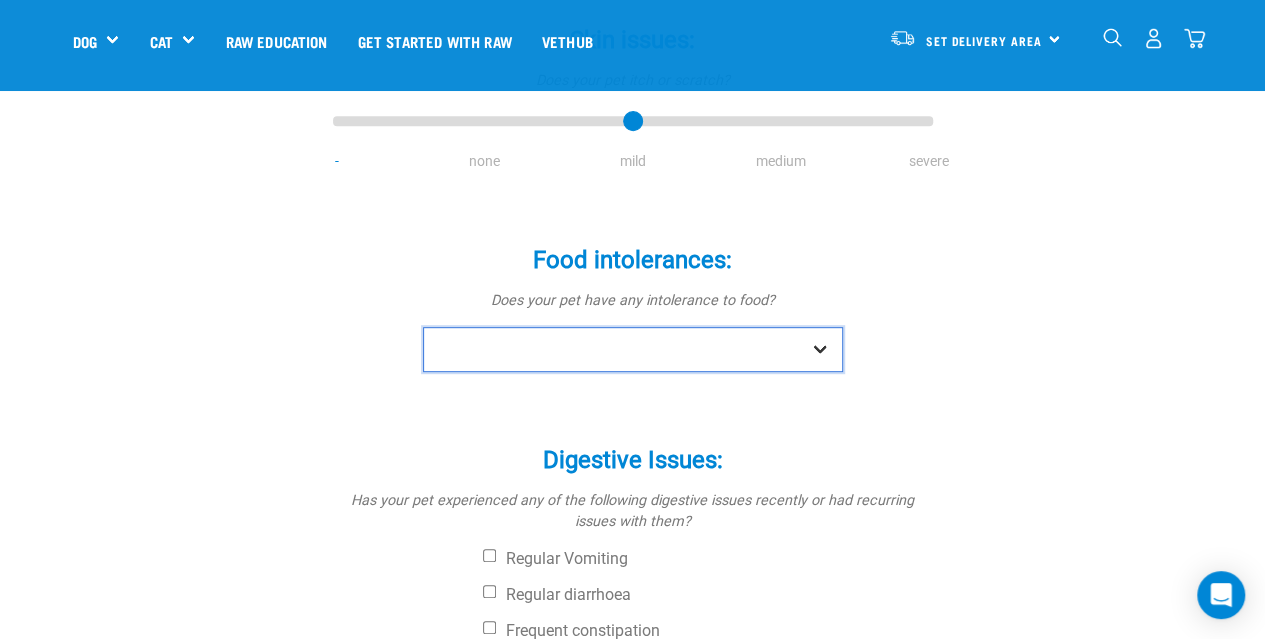 click on "No
Yes" at bounding box center (633, 349) 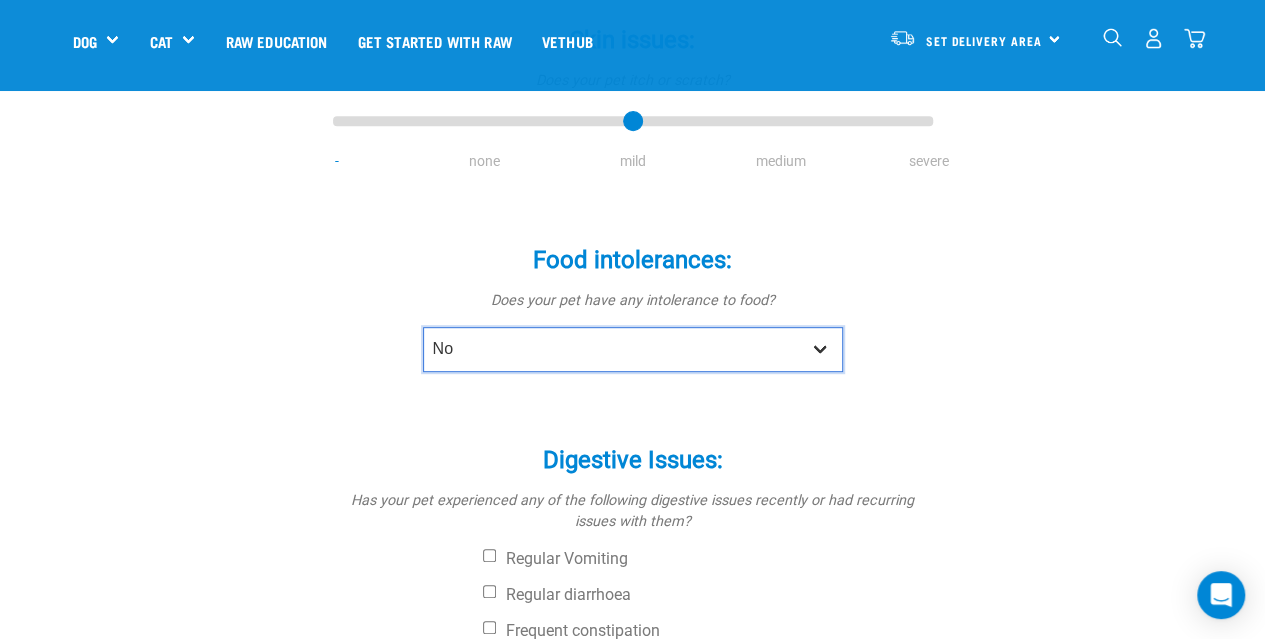 click on "No
Yes" at bounding box center (633, 349) 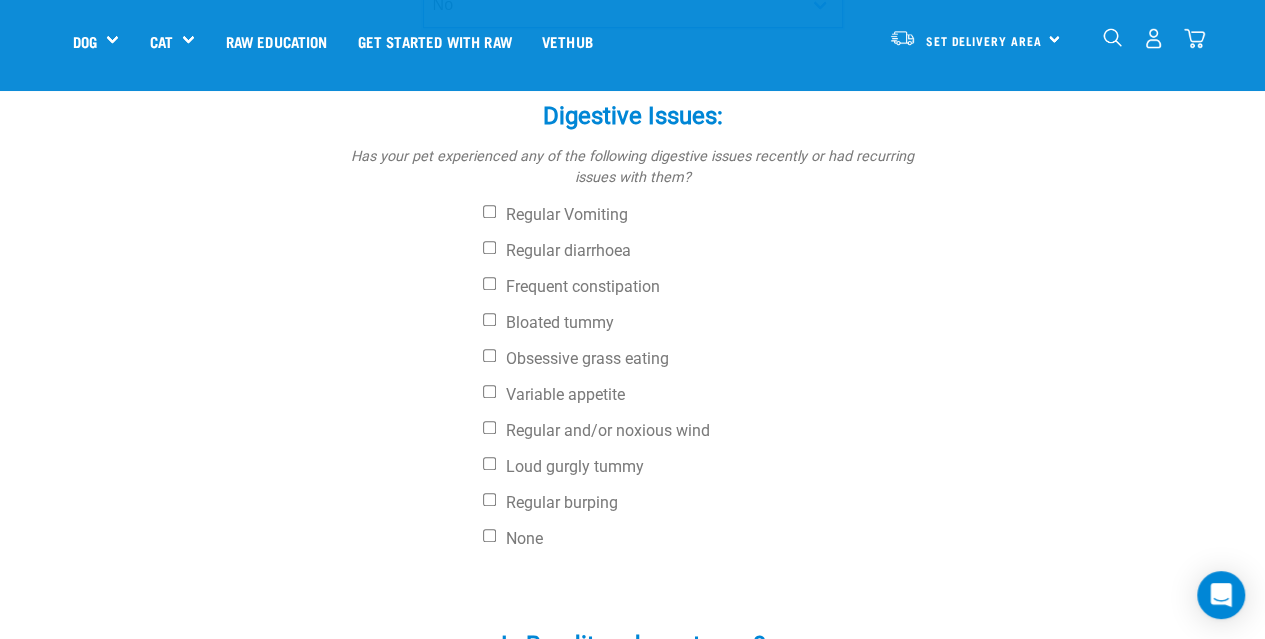 scroll, scrollTop: 706, scrollLeft: 0, axis: vertical 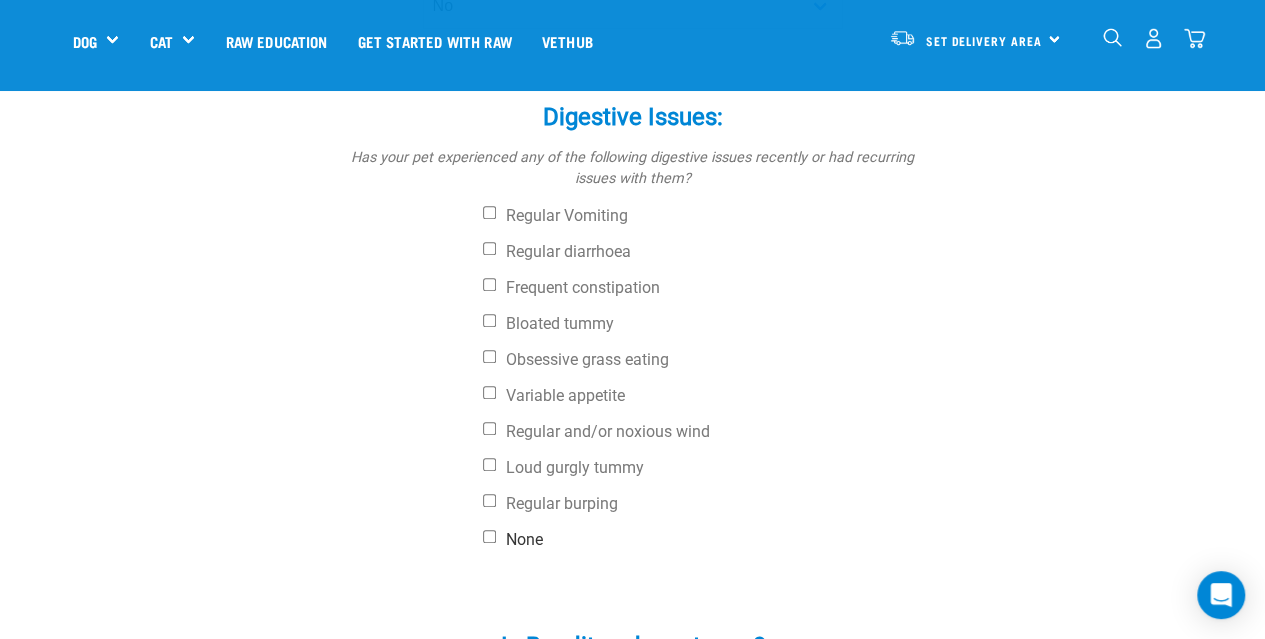 click on "None" at bounding box center [489, 536] 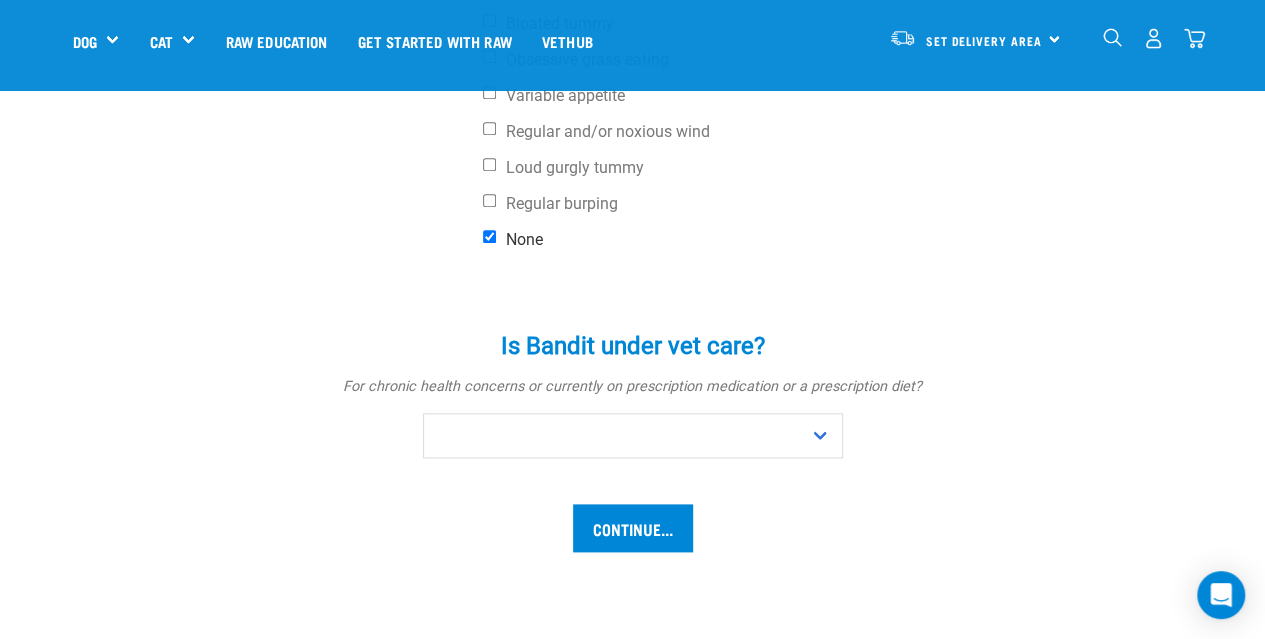 scroll, scrollTop: 1058, scrollLeft: 0, axis: vertical 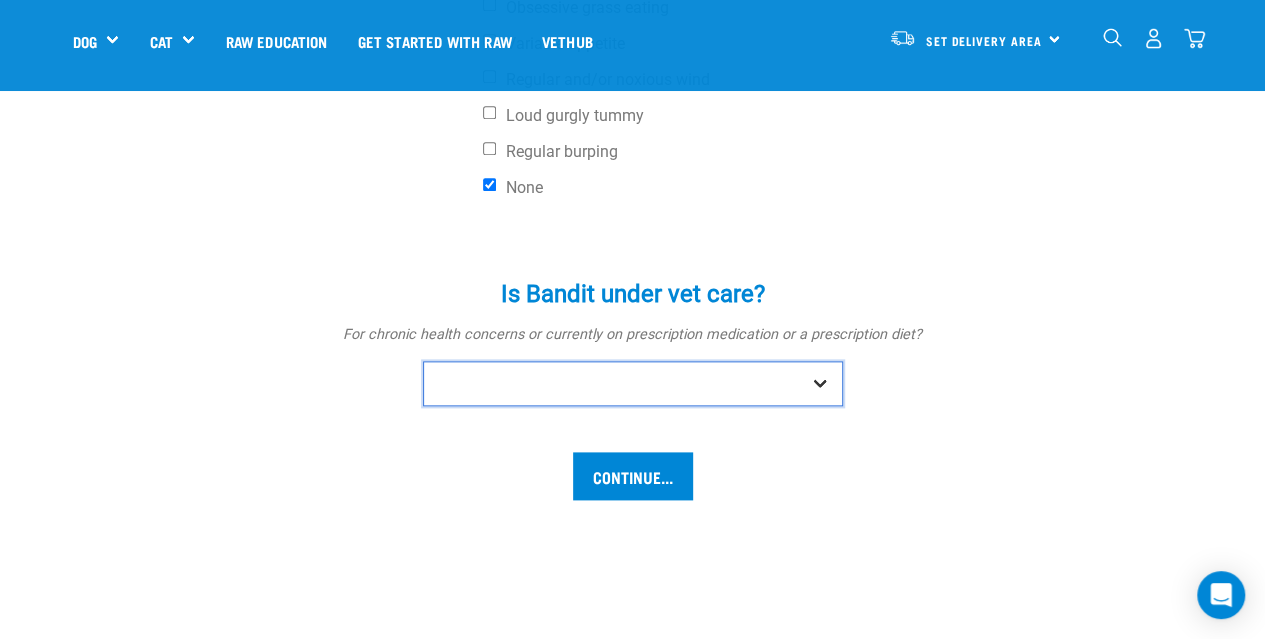 click on "No
Yes" at bounding box center [633, 383] 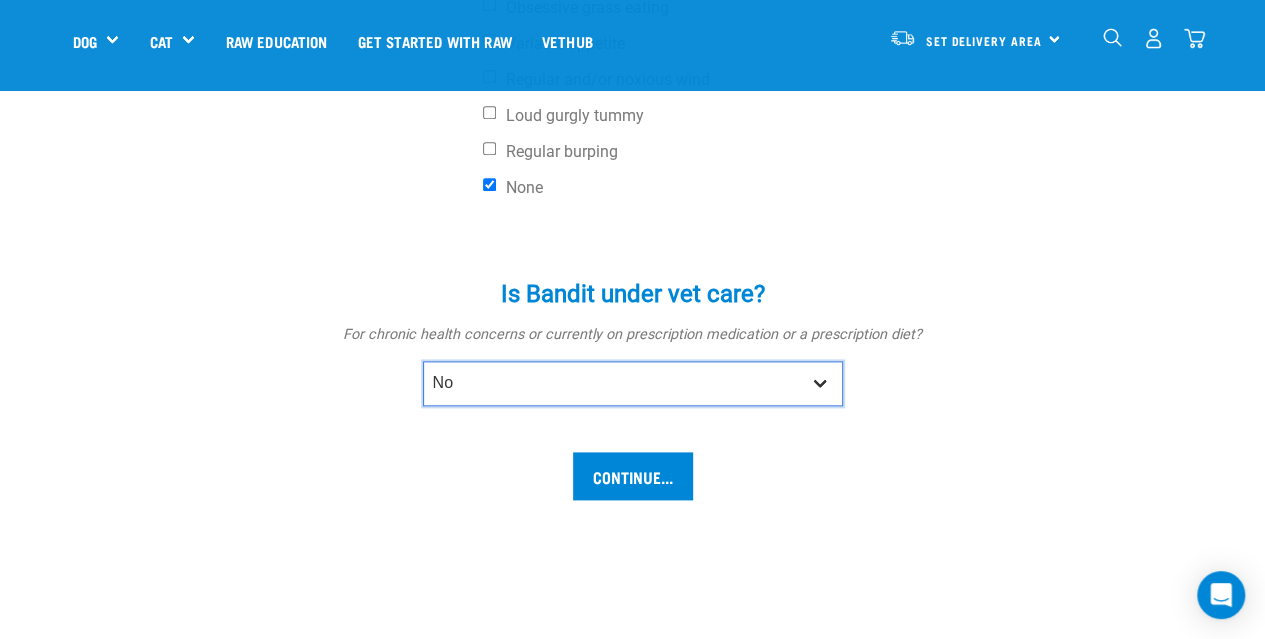 click on "No
Yes" at bounding box center [633, 383] 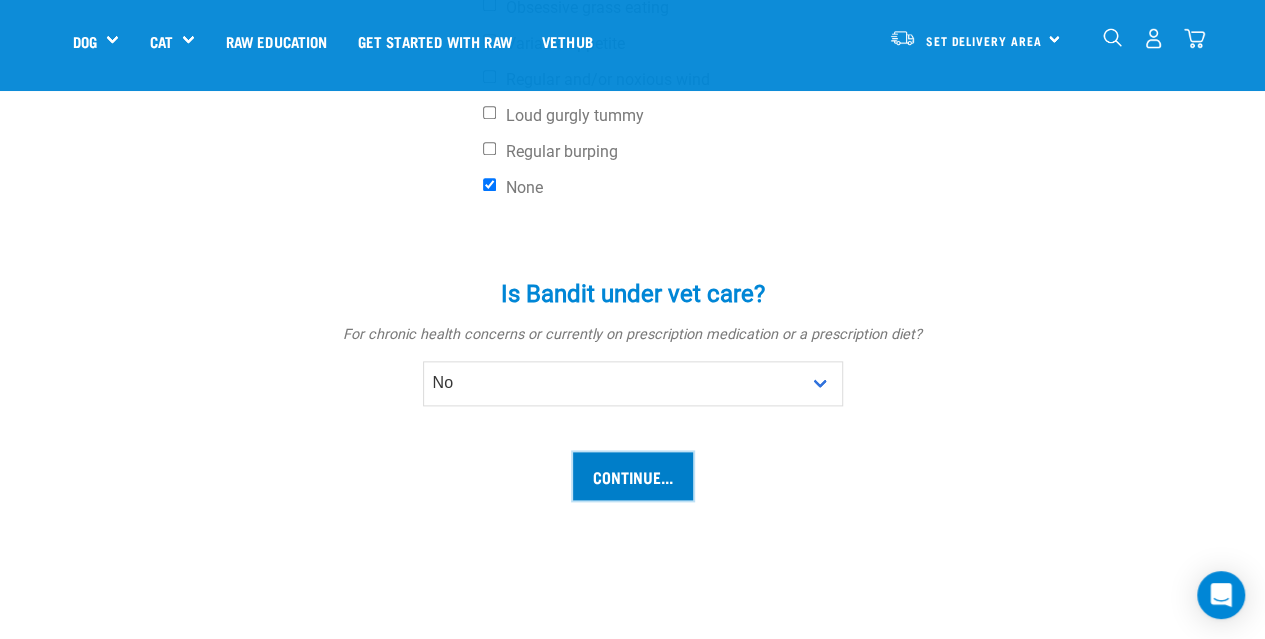 click on "Continue..." at bounding box center (633, 476) 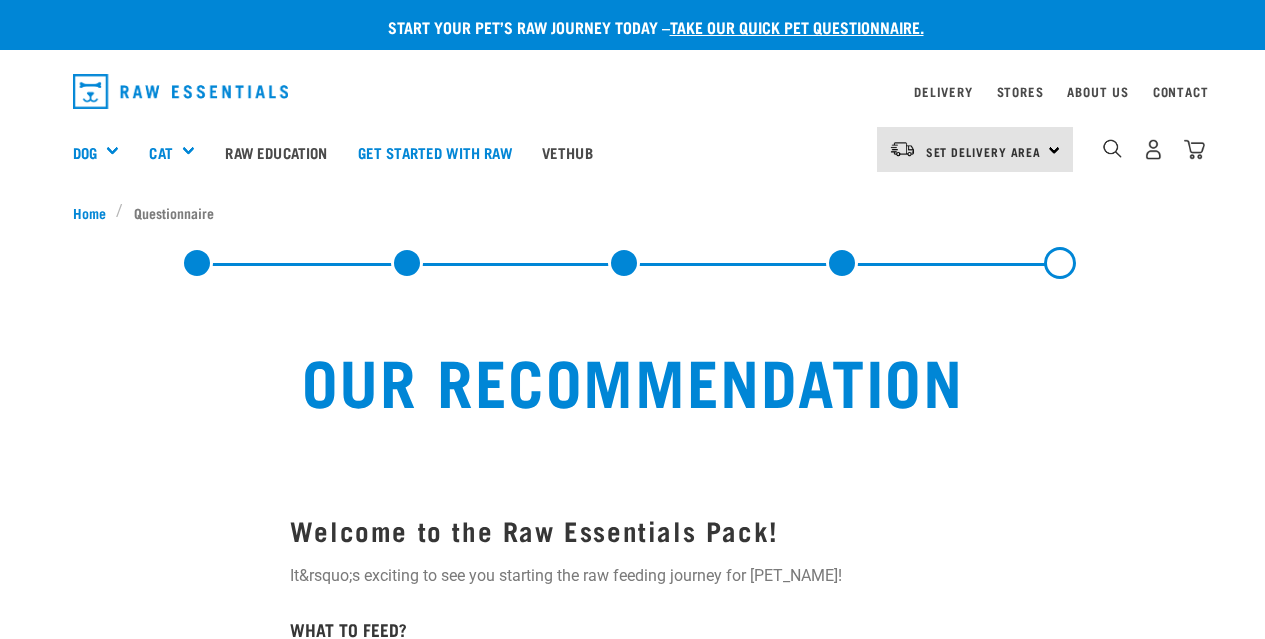 select on "19650" 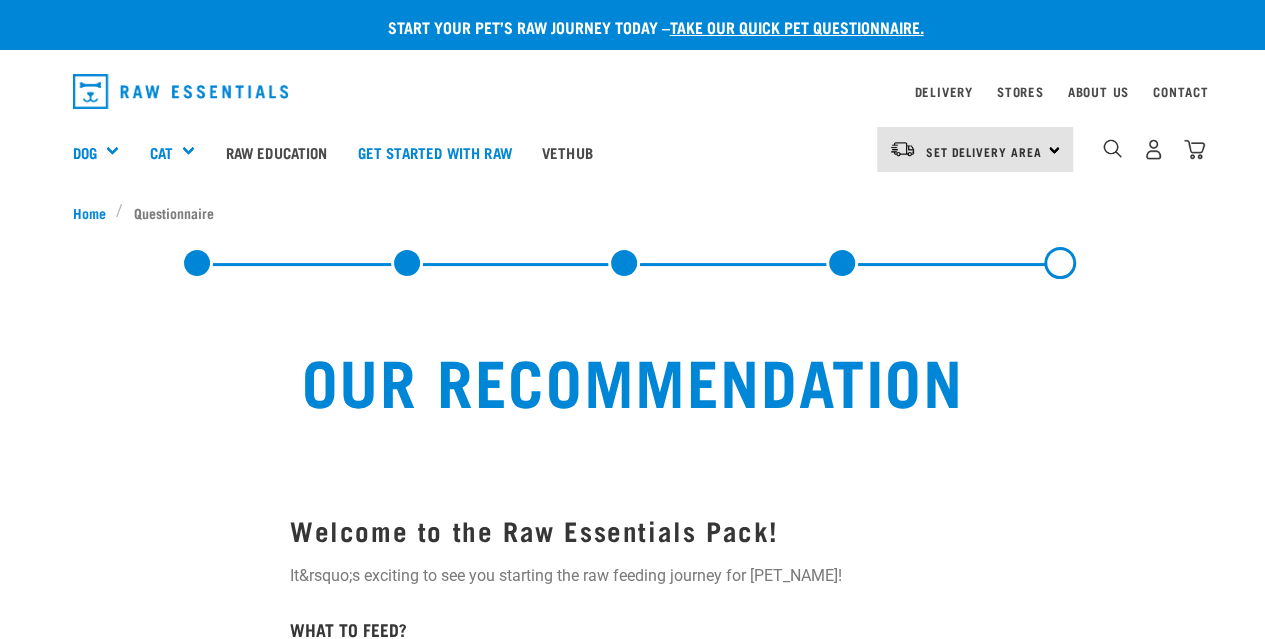 scroll, scrollTop: 0, scrollLeft: 0, axis: both 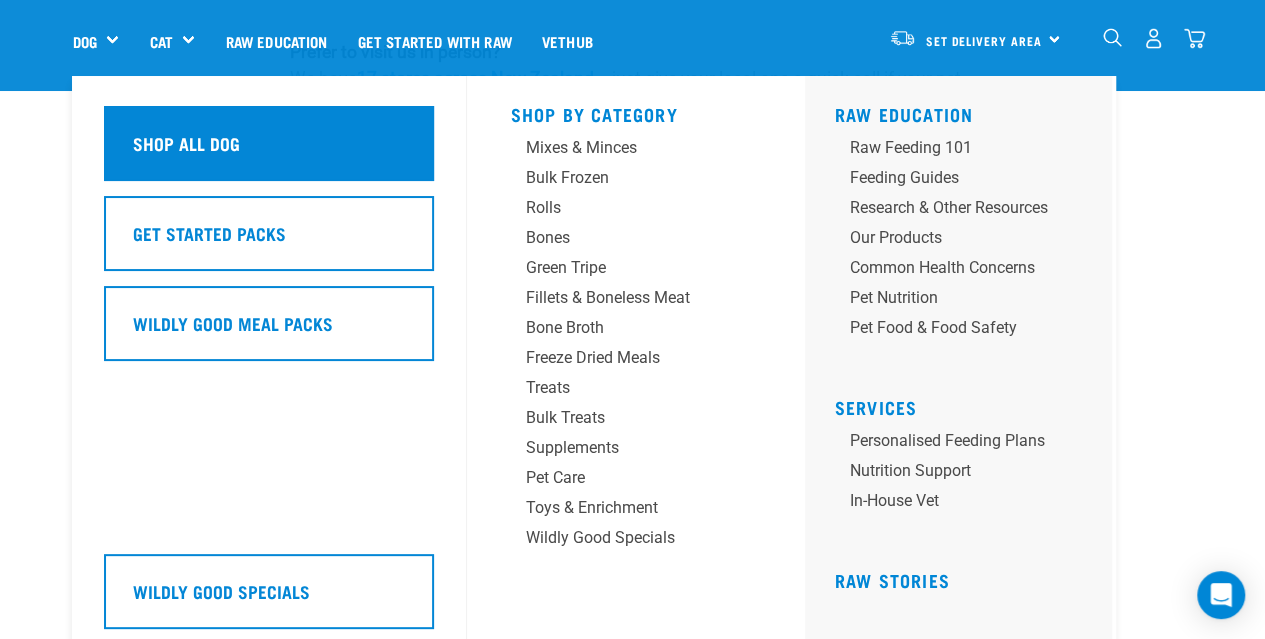 click on "Shop All Dog" at bounding box center (186, 143) 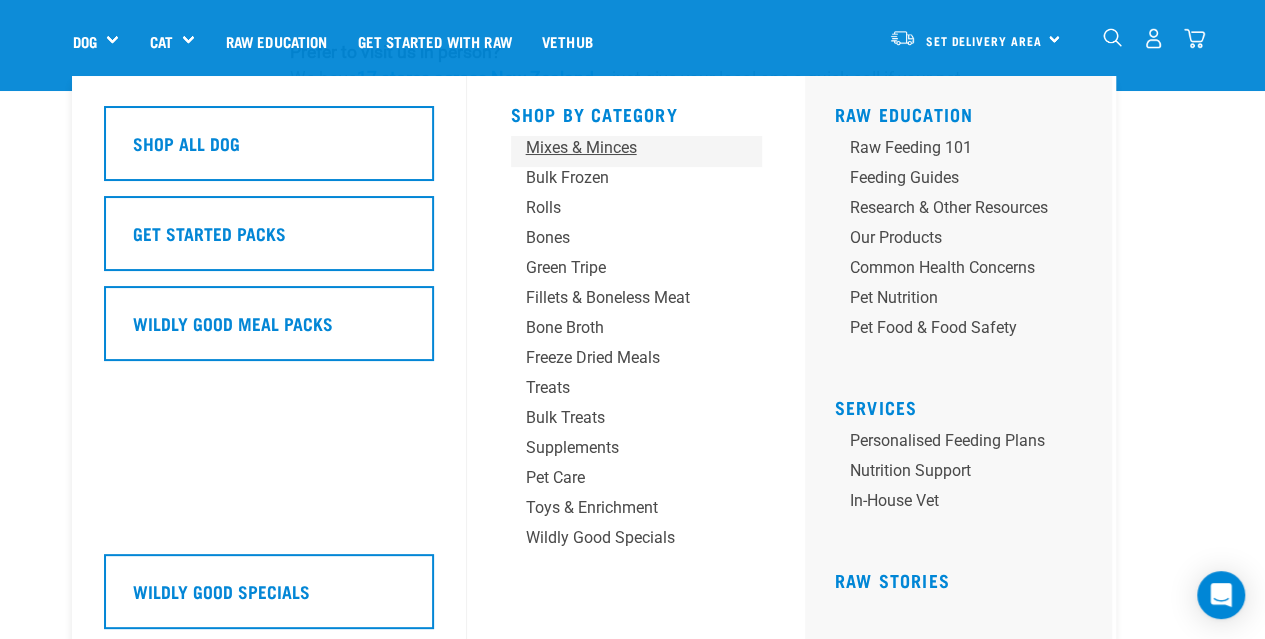 click on "Mixes & Minces" at bounding box center [619, 148] 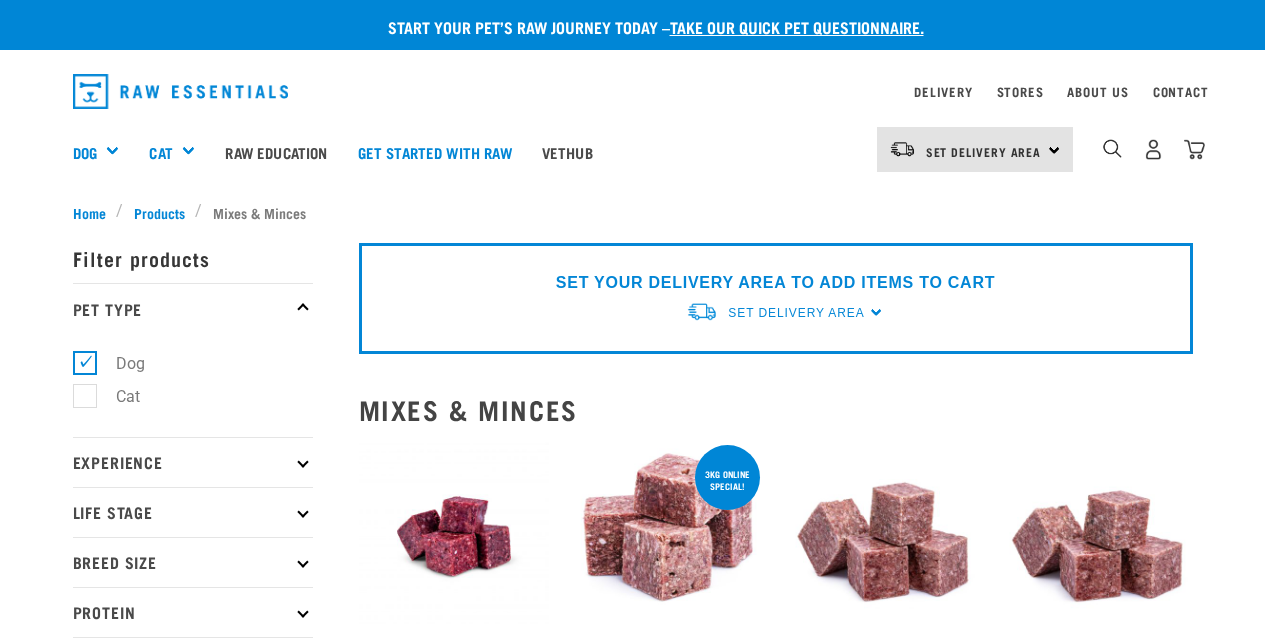 scroll, scrollTop: 0, scrollLeft: 0, axis: both 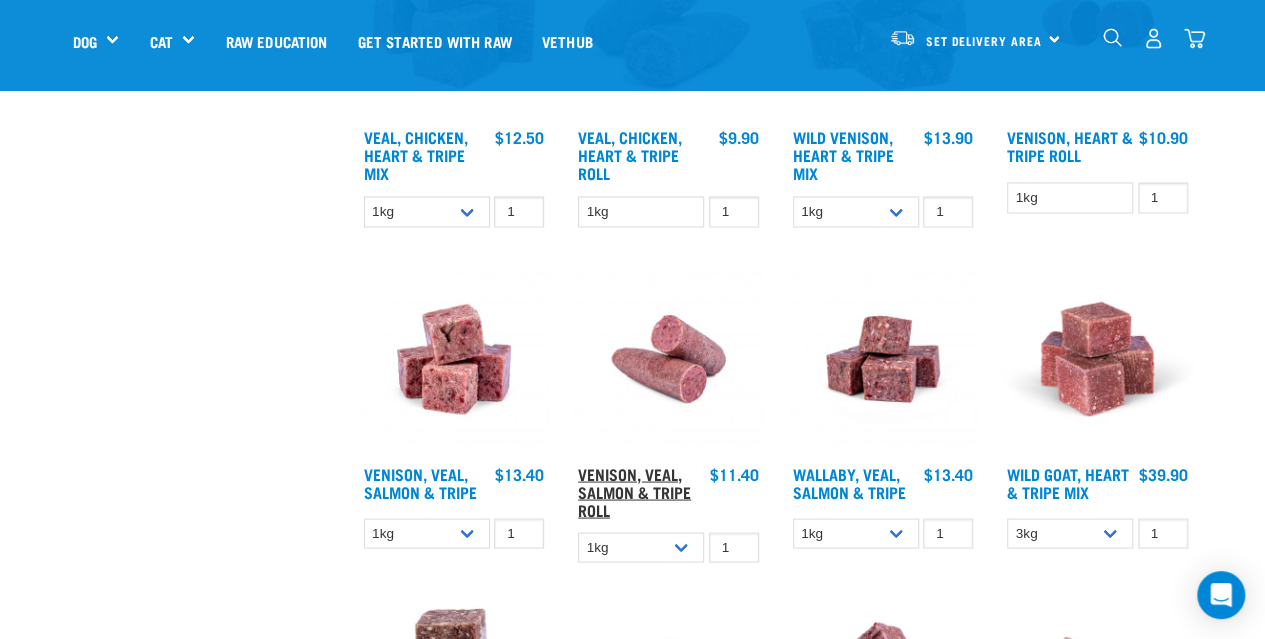 click on "Venison, Veal, Salmon & Tripe Roll" at bounding box center (634, 490) 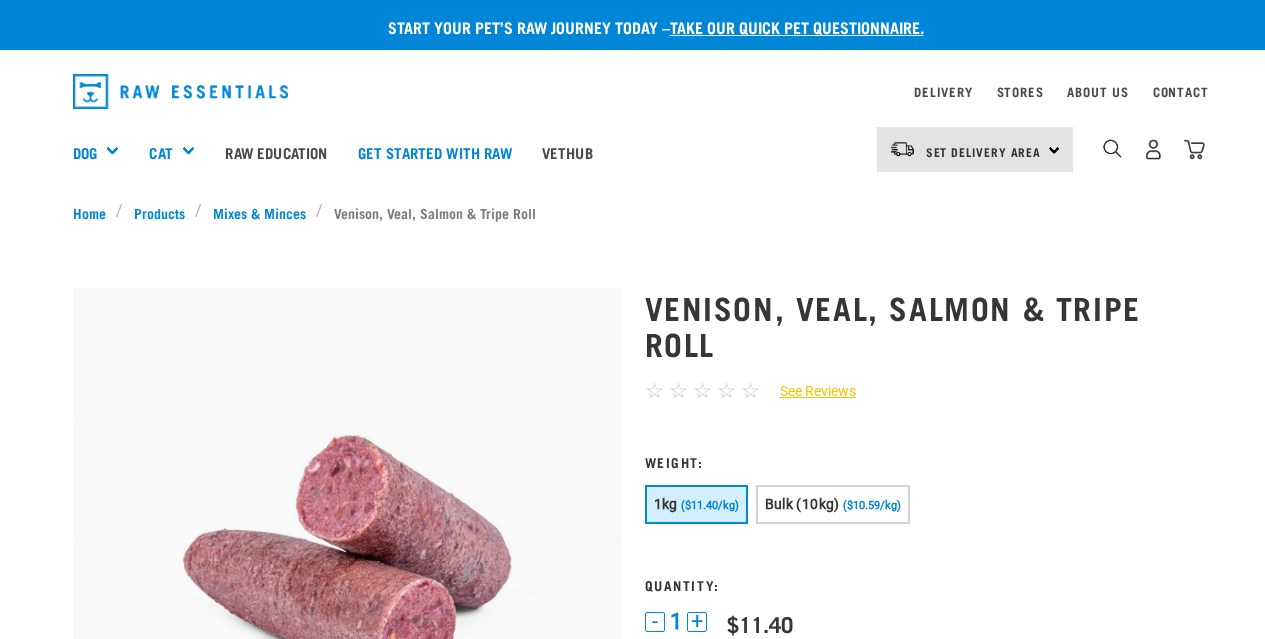 scroll, scrollTop: 0, scrollLeft: 0, axis: both 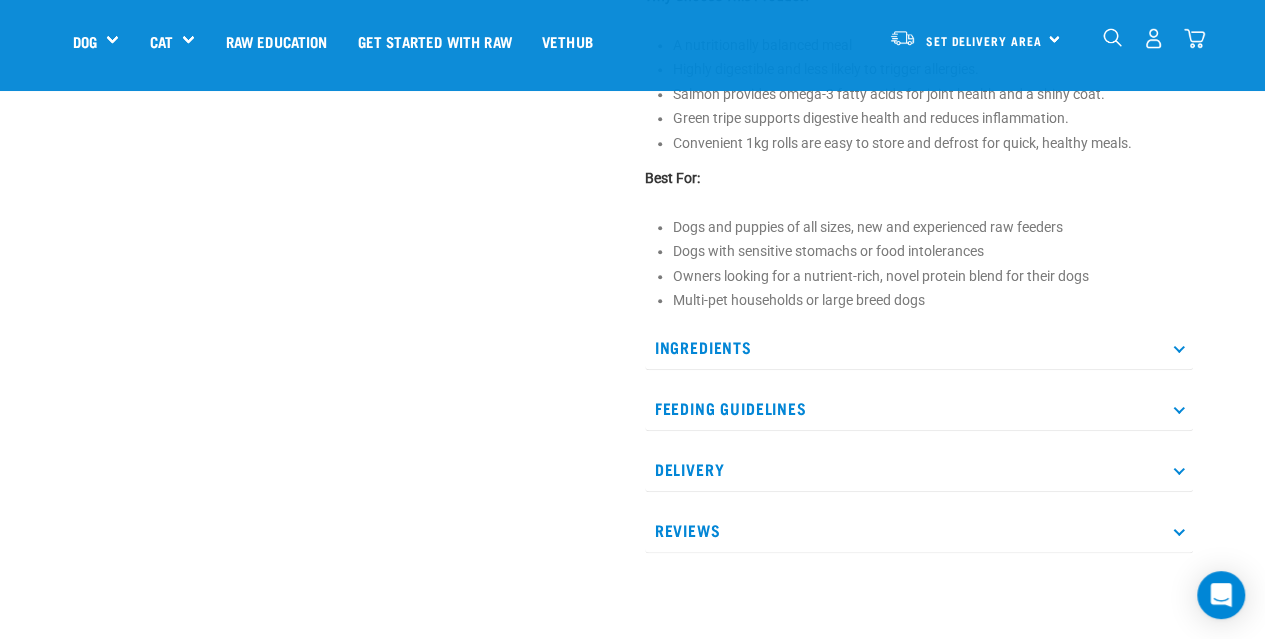 click on "Ingredients" at bounding box center (919, 347) 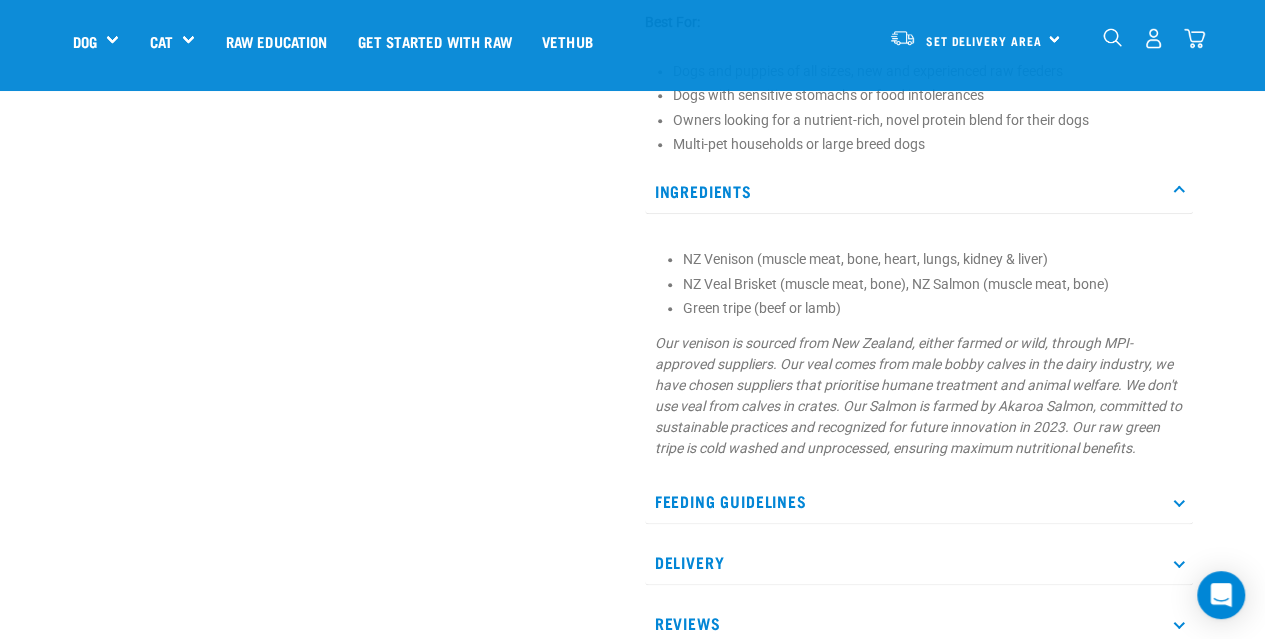 scroll, scrollTop: 1064, scrollLeft: 0, axis: vertical 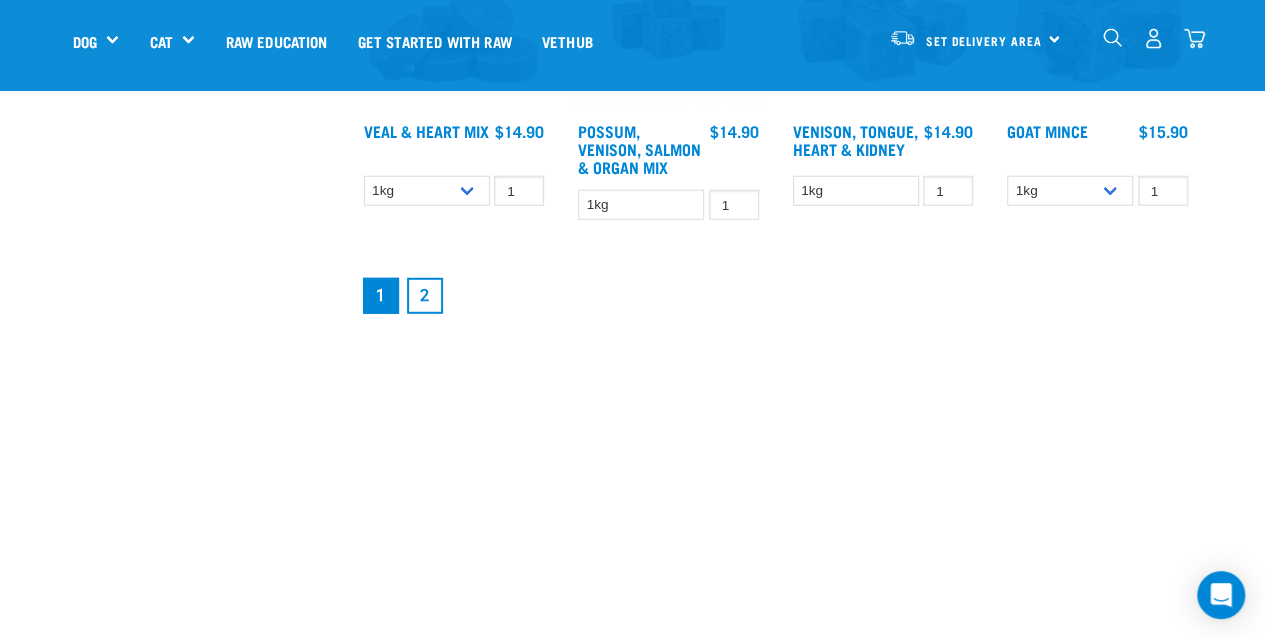 click on "2" at bounding box center (425, 296) 